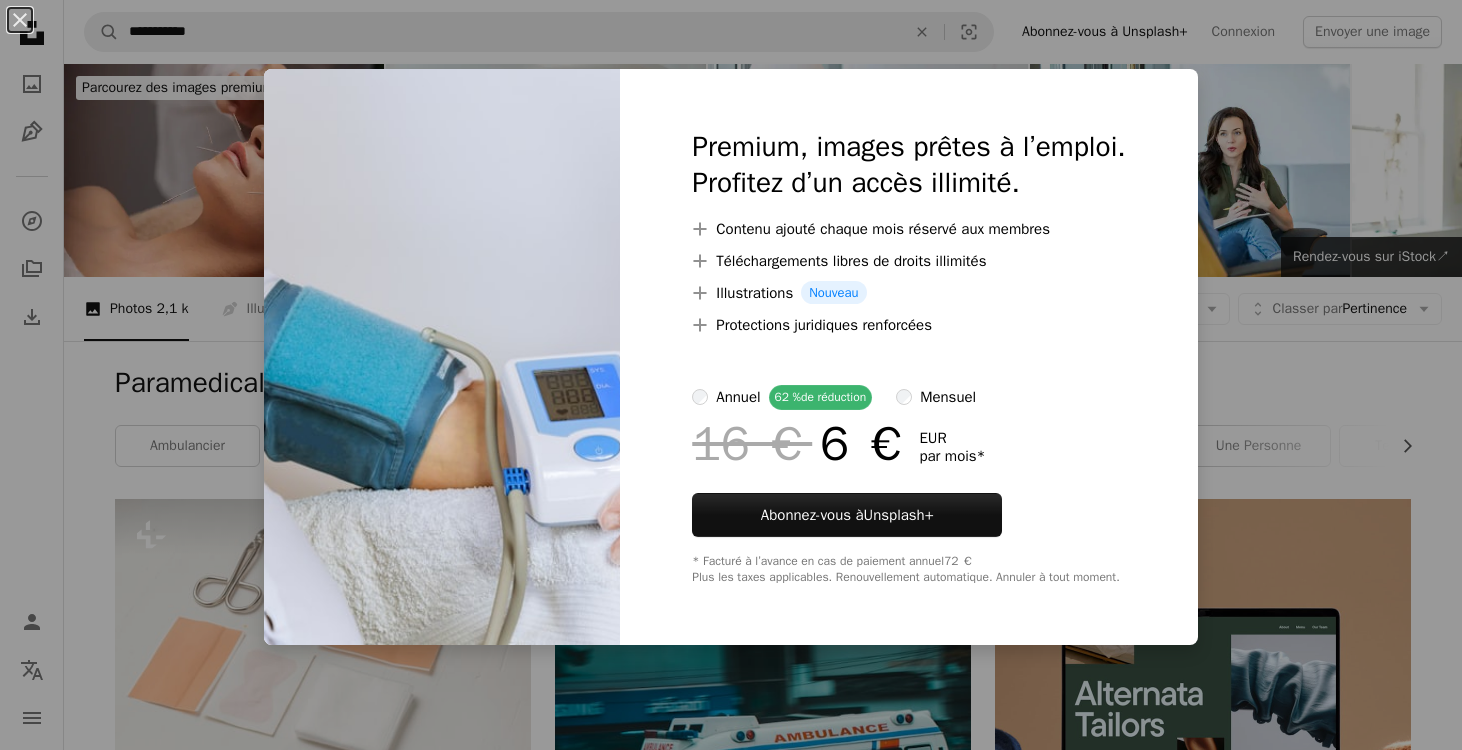 scroll, scrollTop: 1399, scrollLeft: 0, axis: vertical 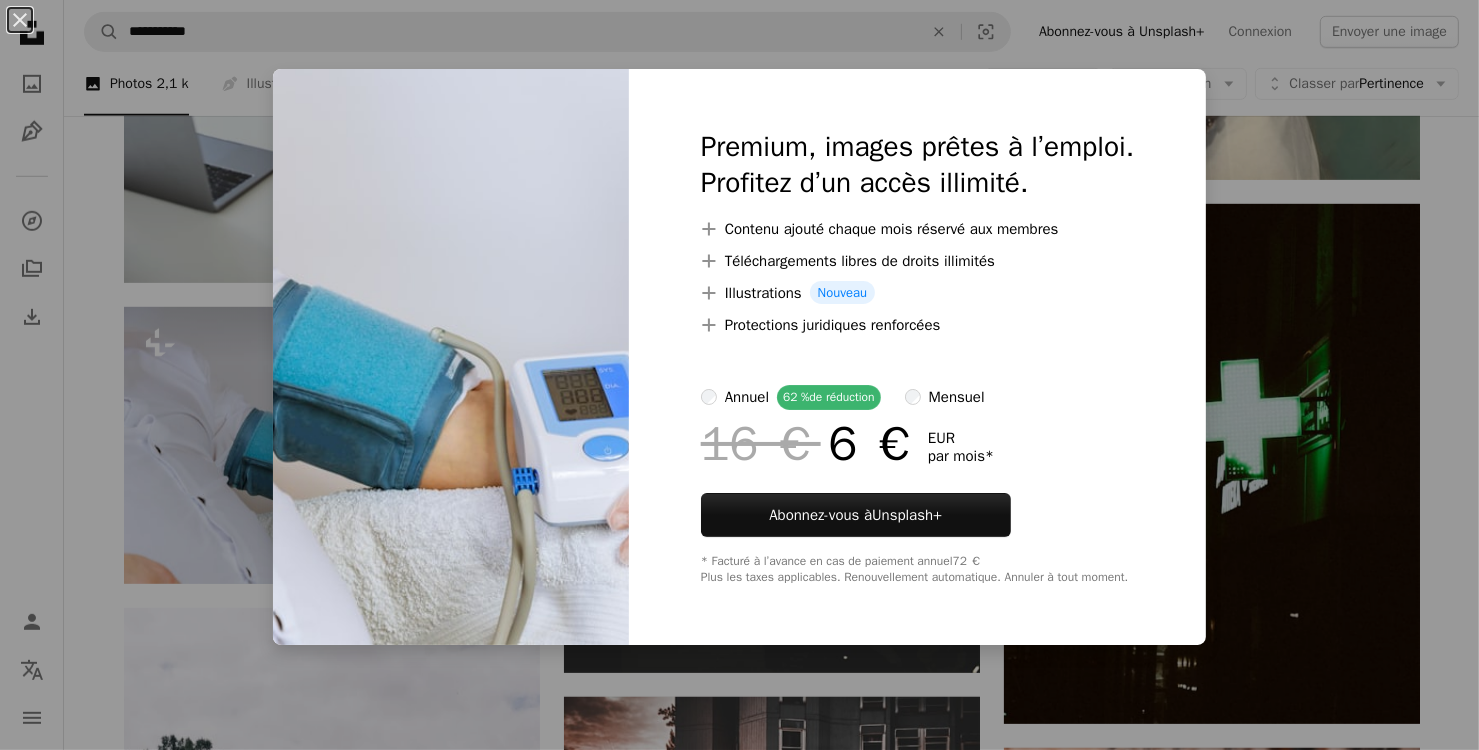 click on "A plus sign Téléchargements libres de droits illimités" at bounding box center (917, 261) 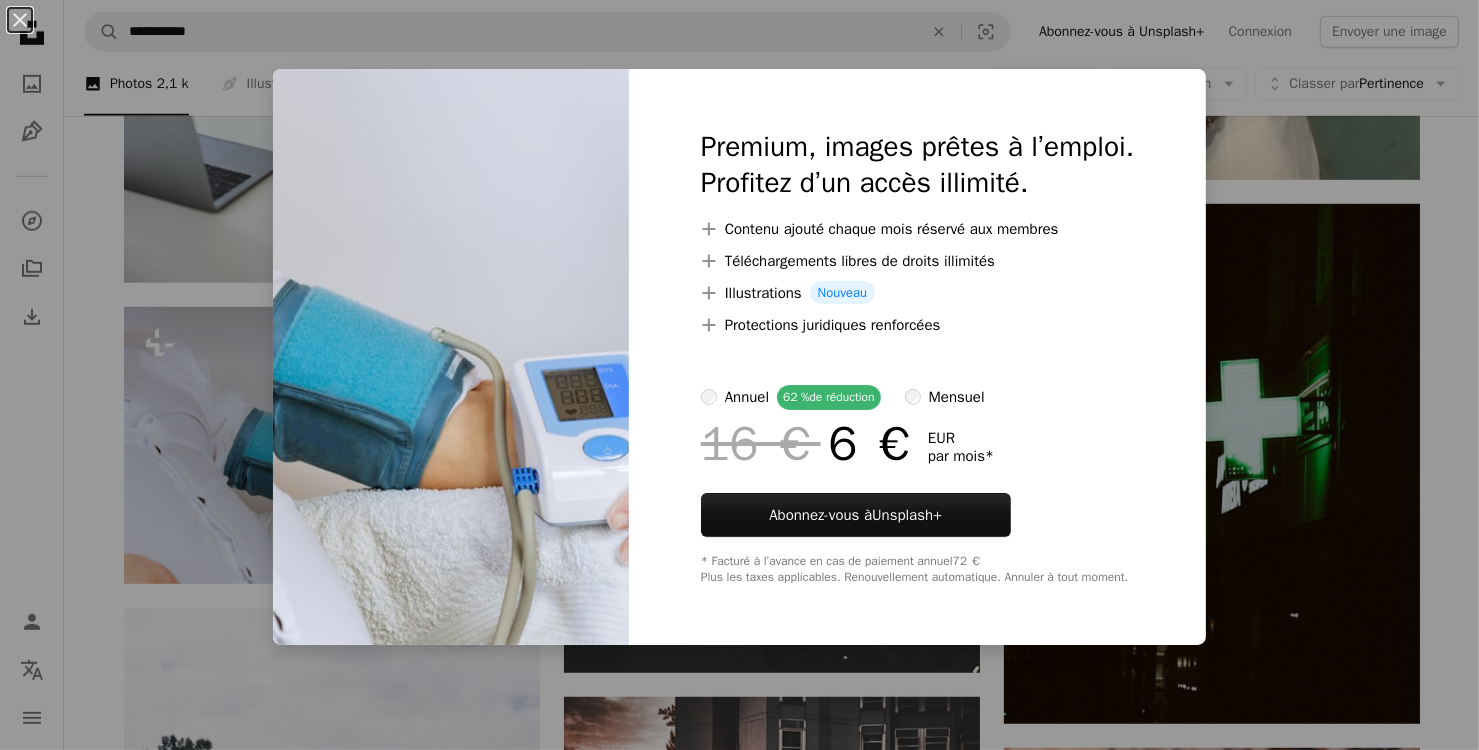 drag, startPoint x: 839, startPoint y: 293, endPoint x: 803, endPoint y: 328, distance: 50.20956 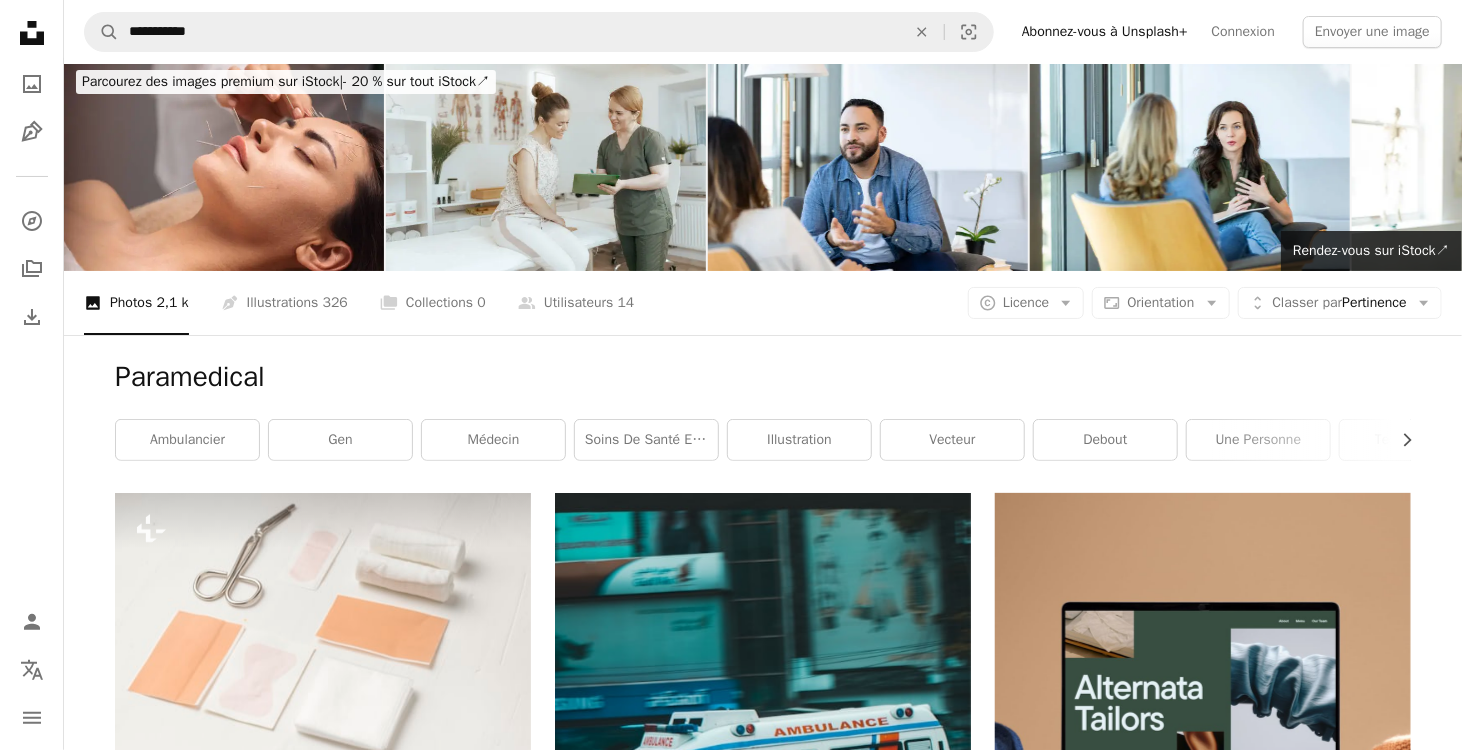 scroll, scrollTop: 0, scrollLeft: 0, axis: both 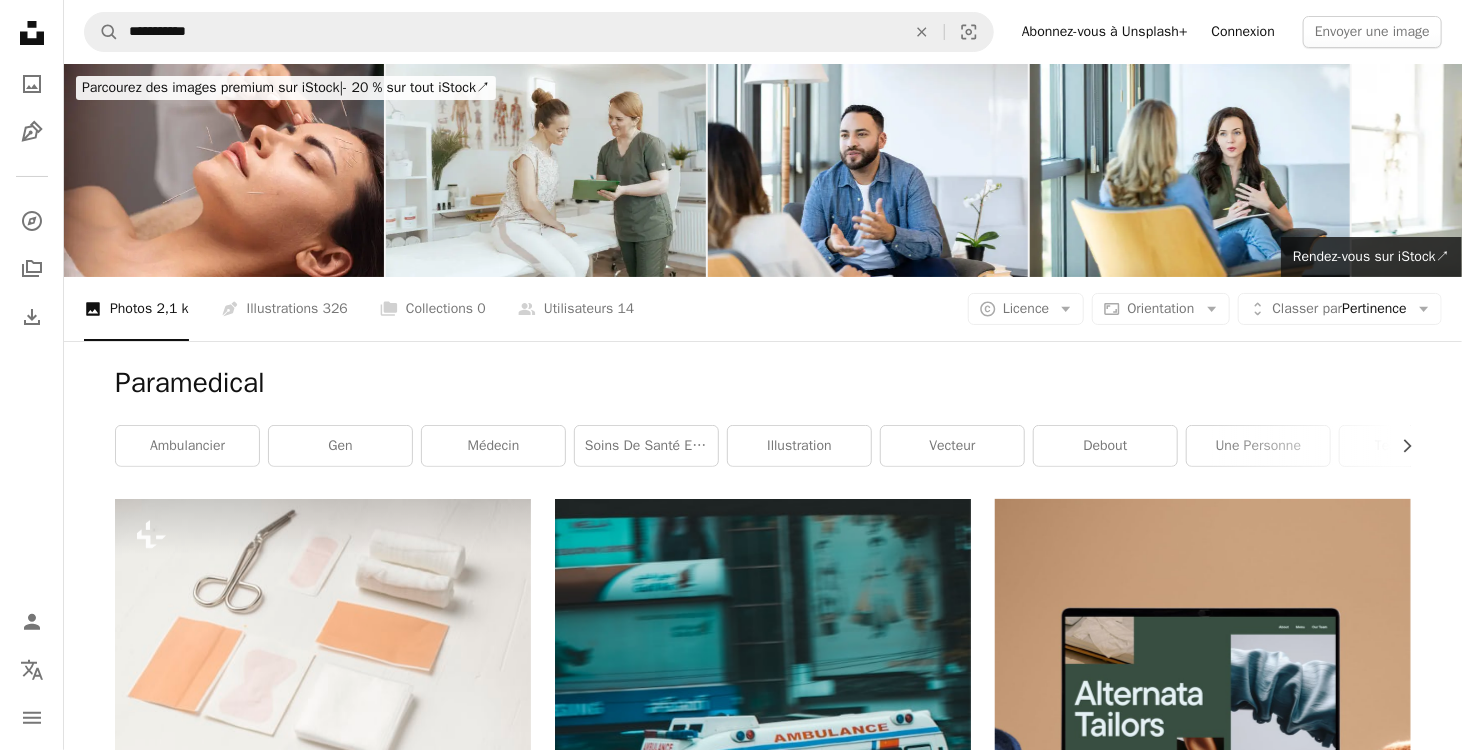 click on "Connexion" at bounding box center [1243, 32] 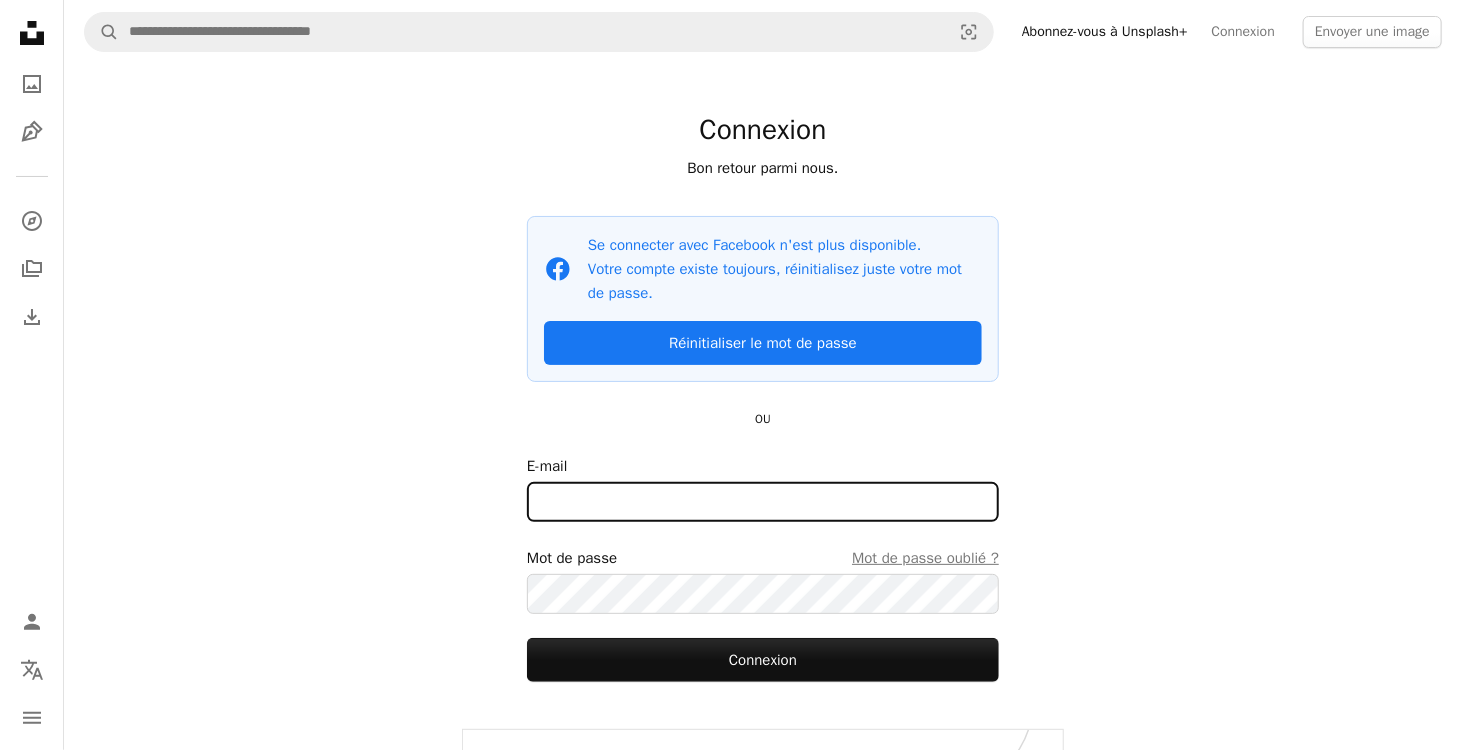 click on "E-mail" at bounding box center (763, 502) 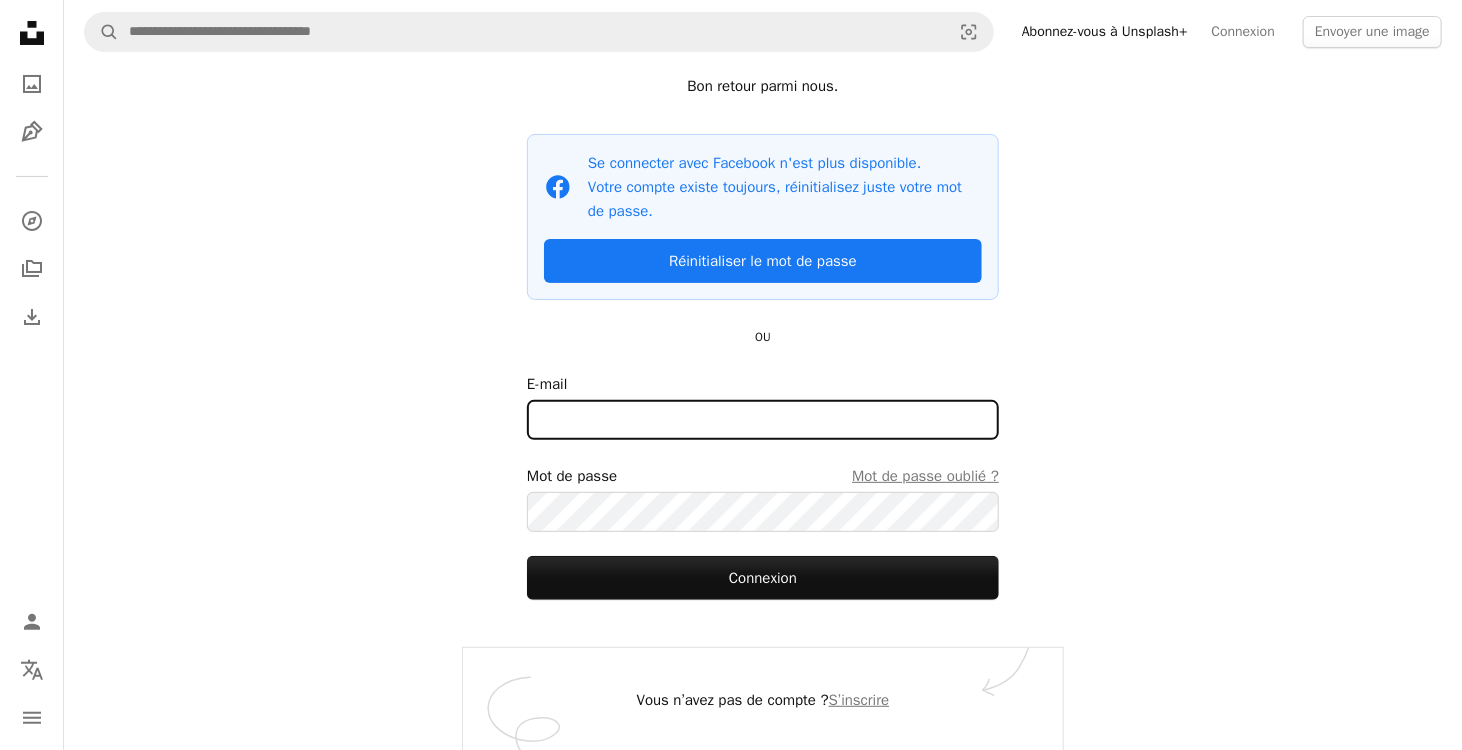 scroll, scrollTop: 0, scrollLeft: 0, axis: both 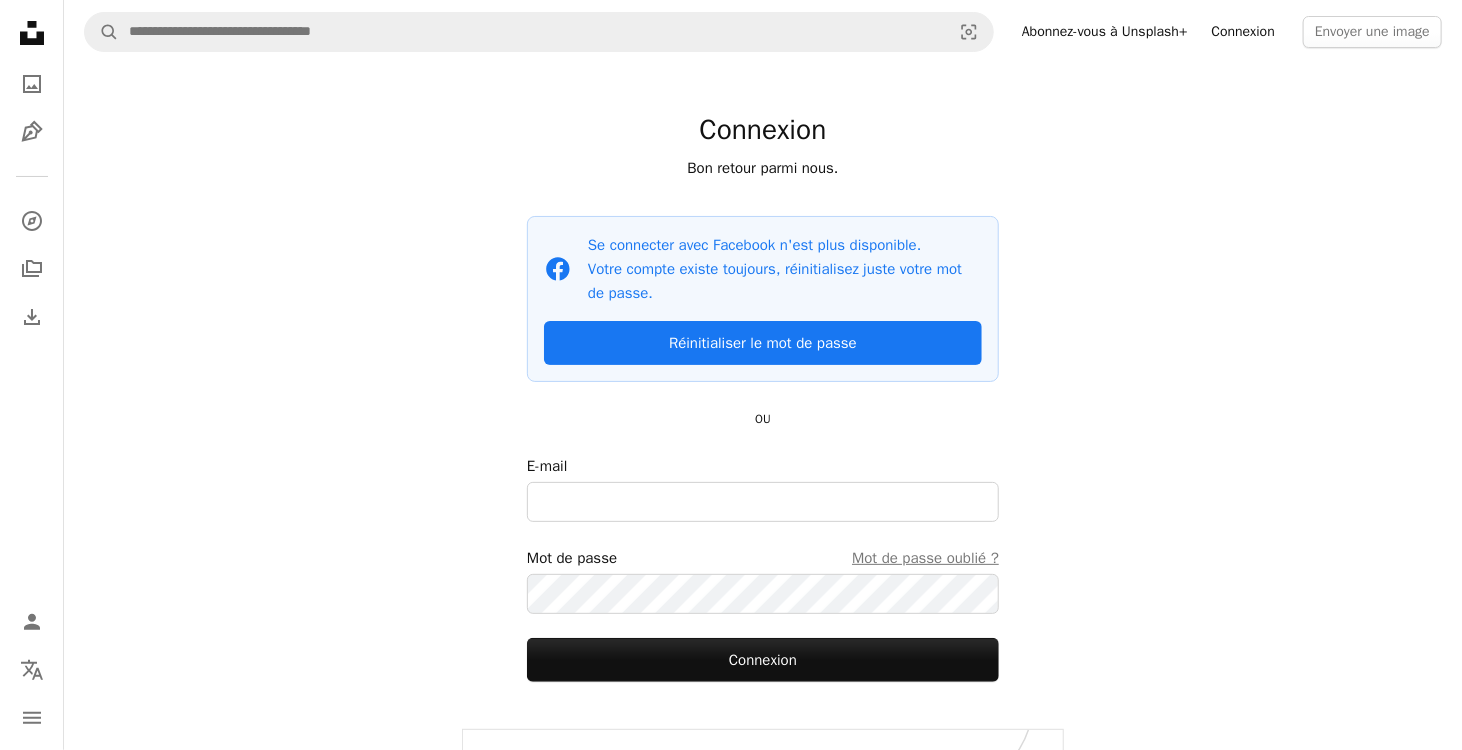 click on "Connexion" at bounding box center (1243, 32) 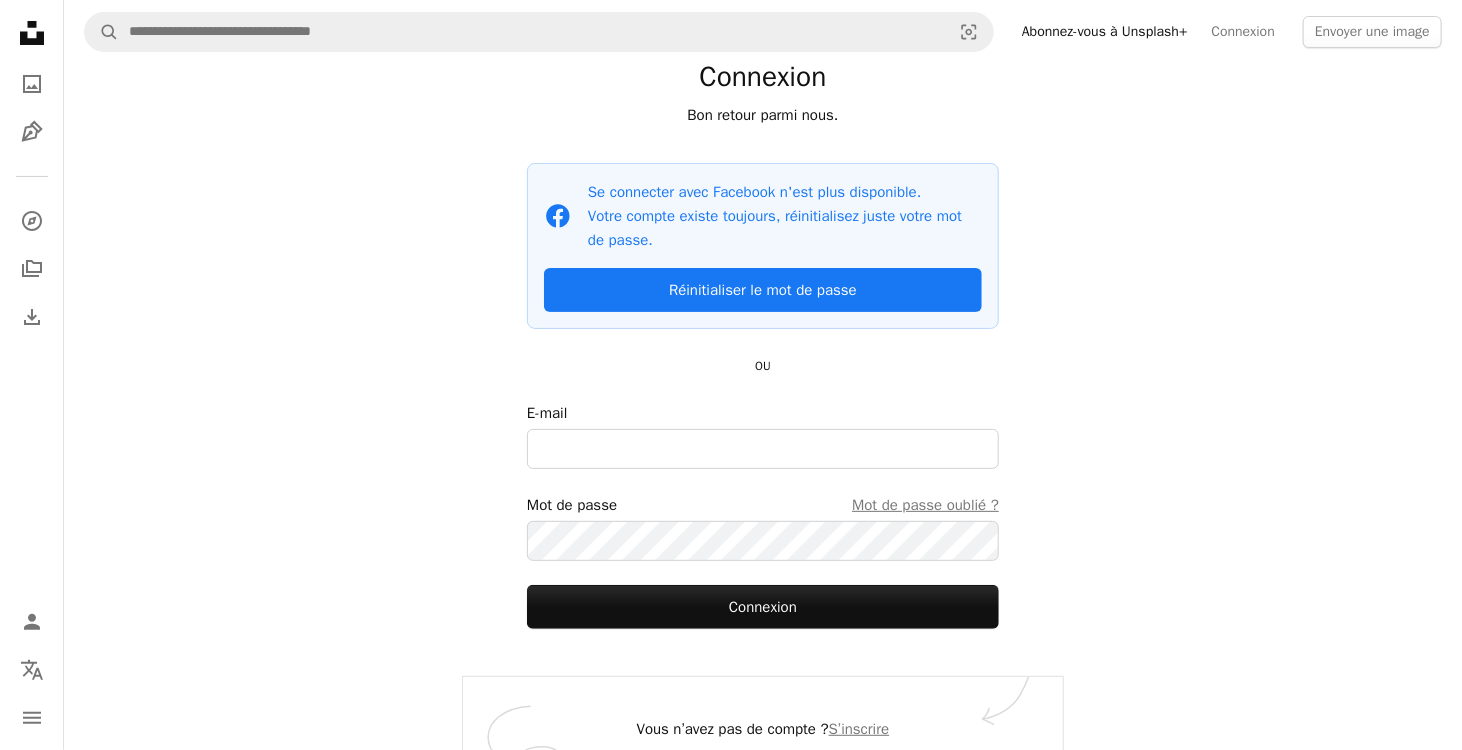 scroll, scrollTop: 82, scrollLeft: 0, axis: vertical 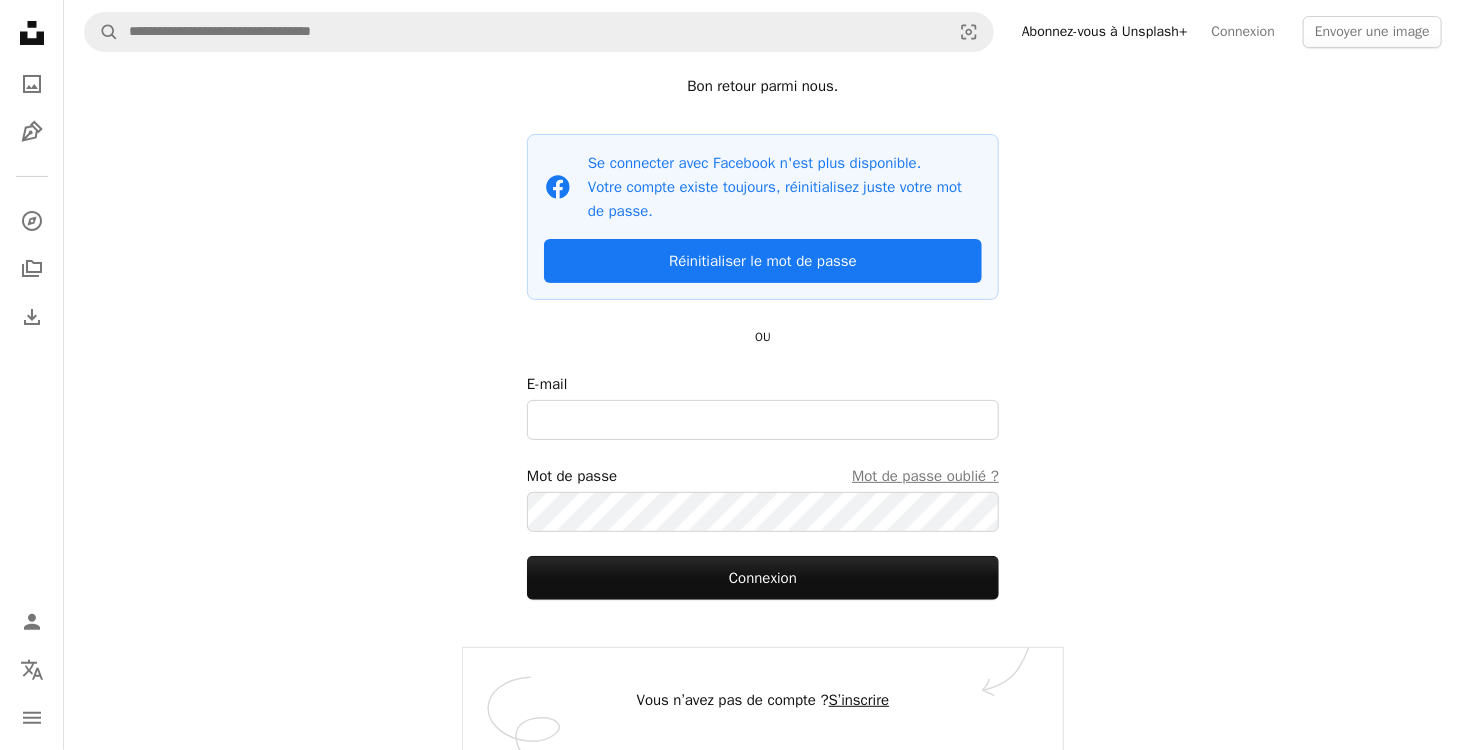 click on "S’inscrire" at bounding box center [859, 700] 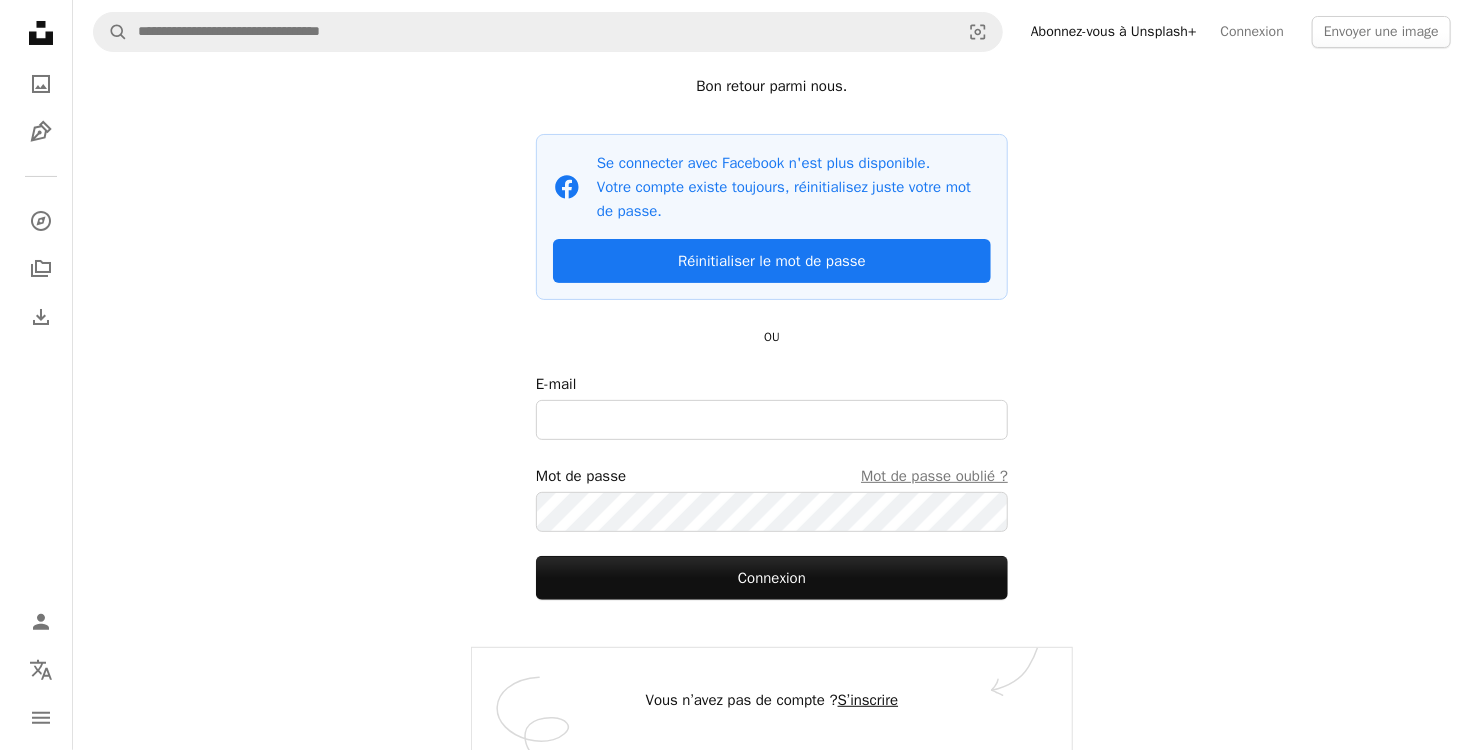 scroll, scrollTop: 0, scrollLeft: 0, axis: both 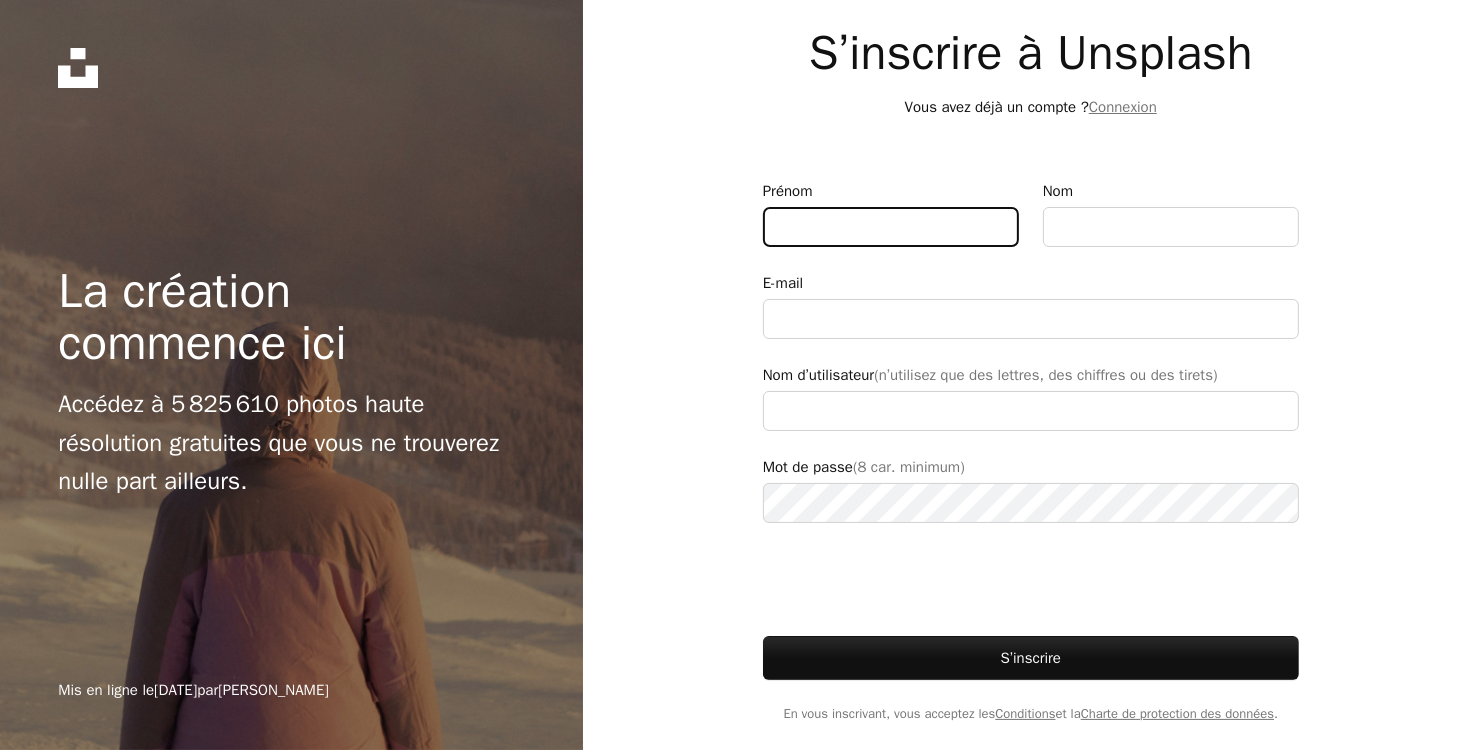 click on "Prénom" at bounding box center (891, 227) 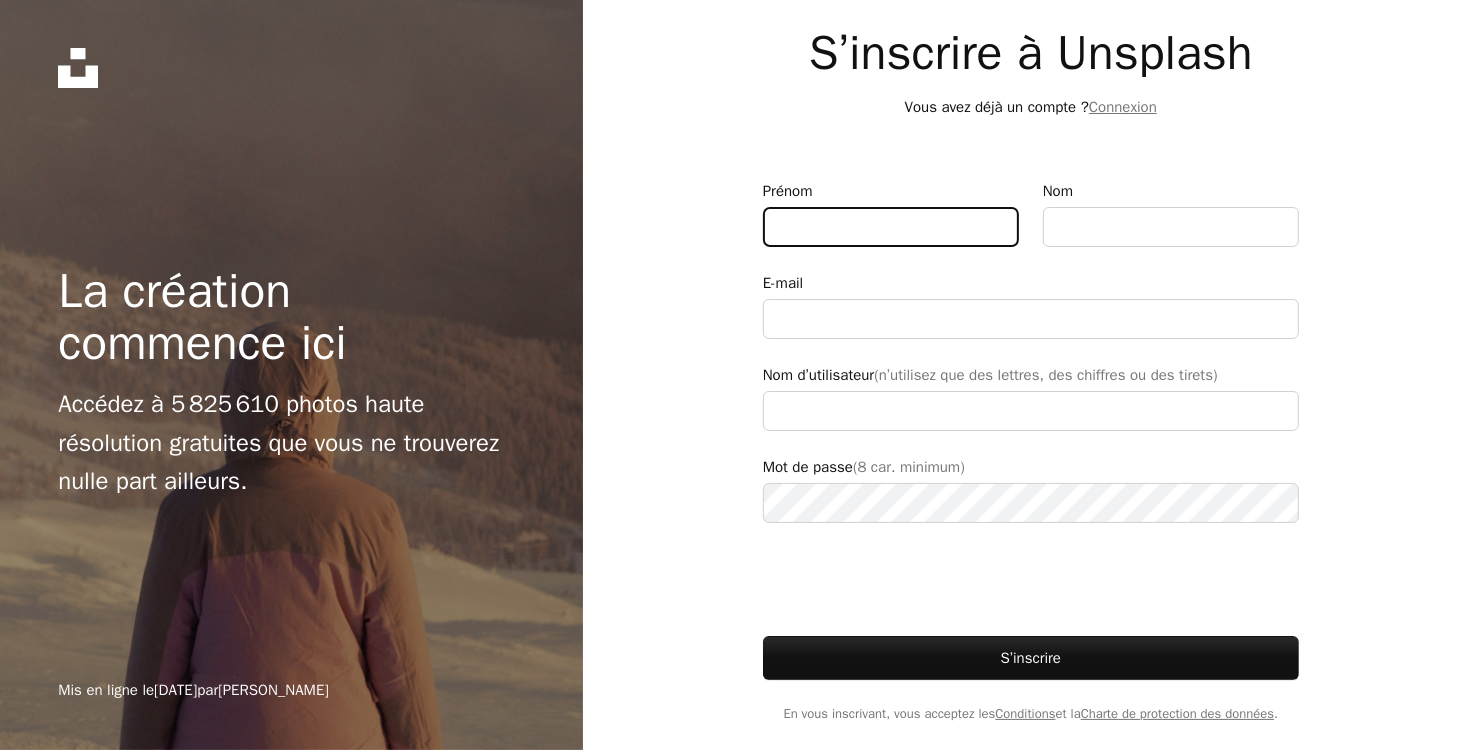 type on "**********" 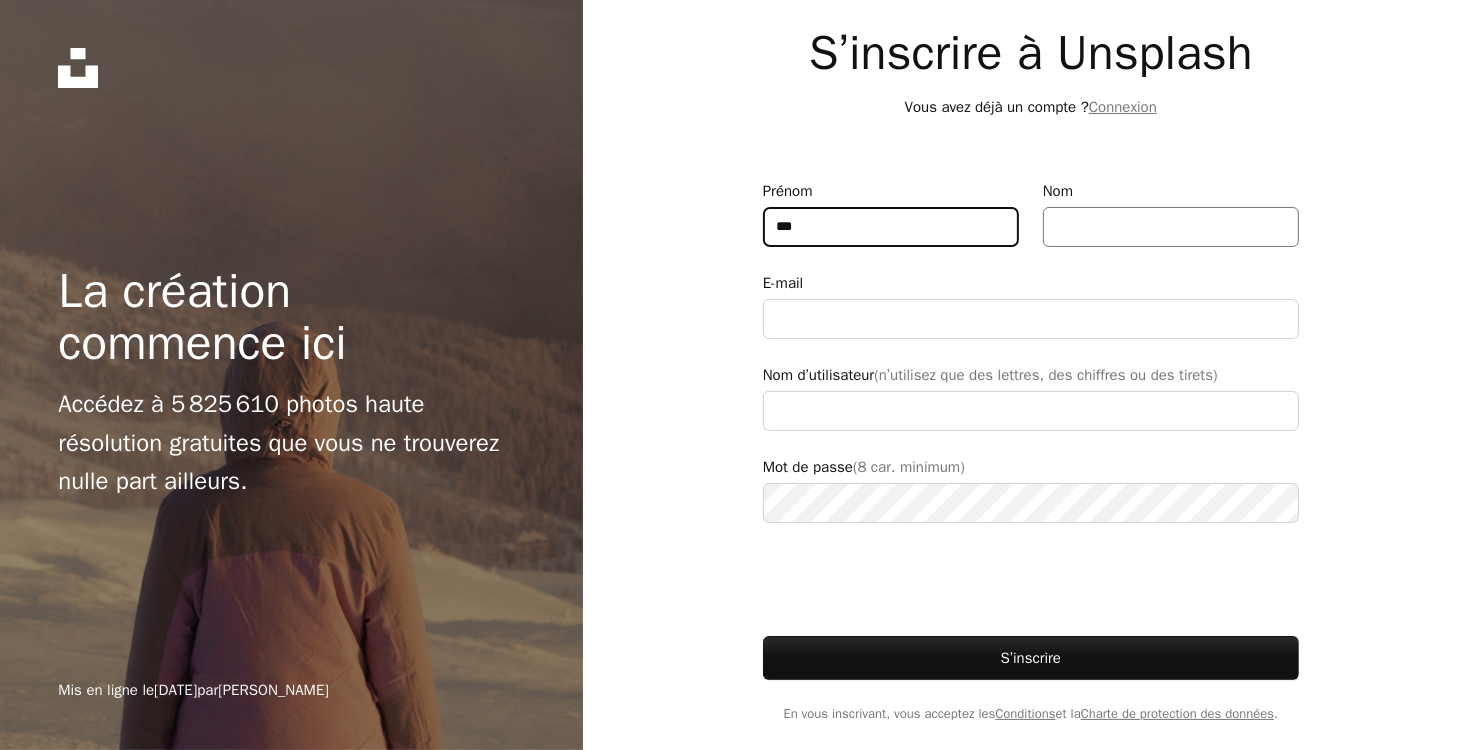 type on "***" 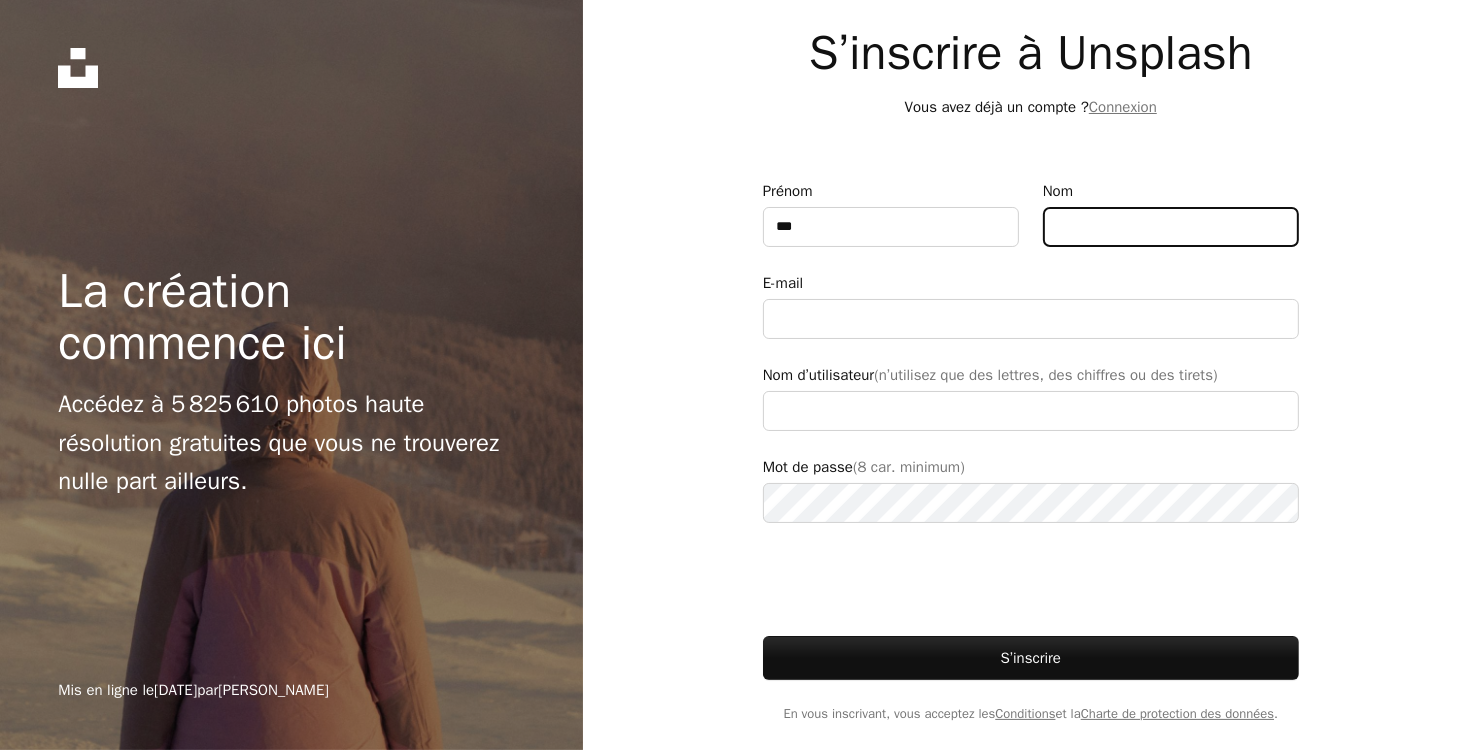 click on "Nom" at bounding box center [1171, 227] 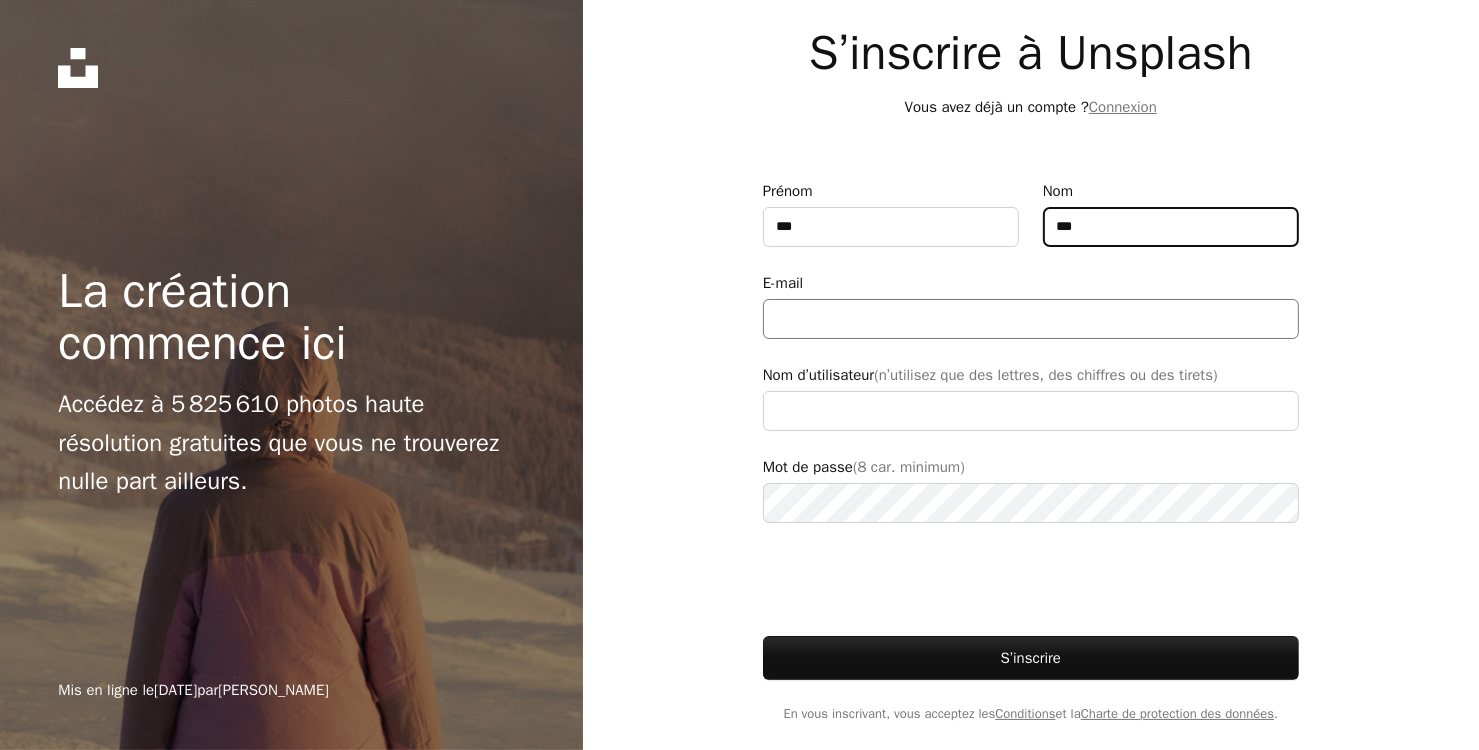 type on "***" 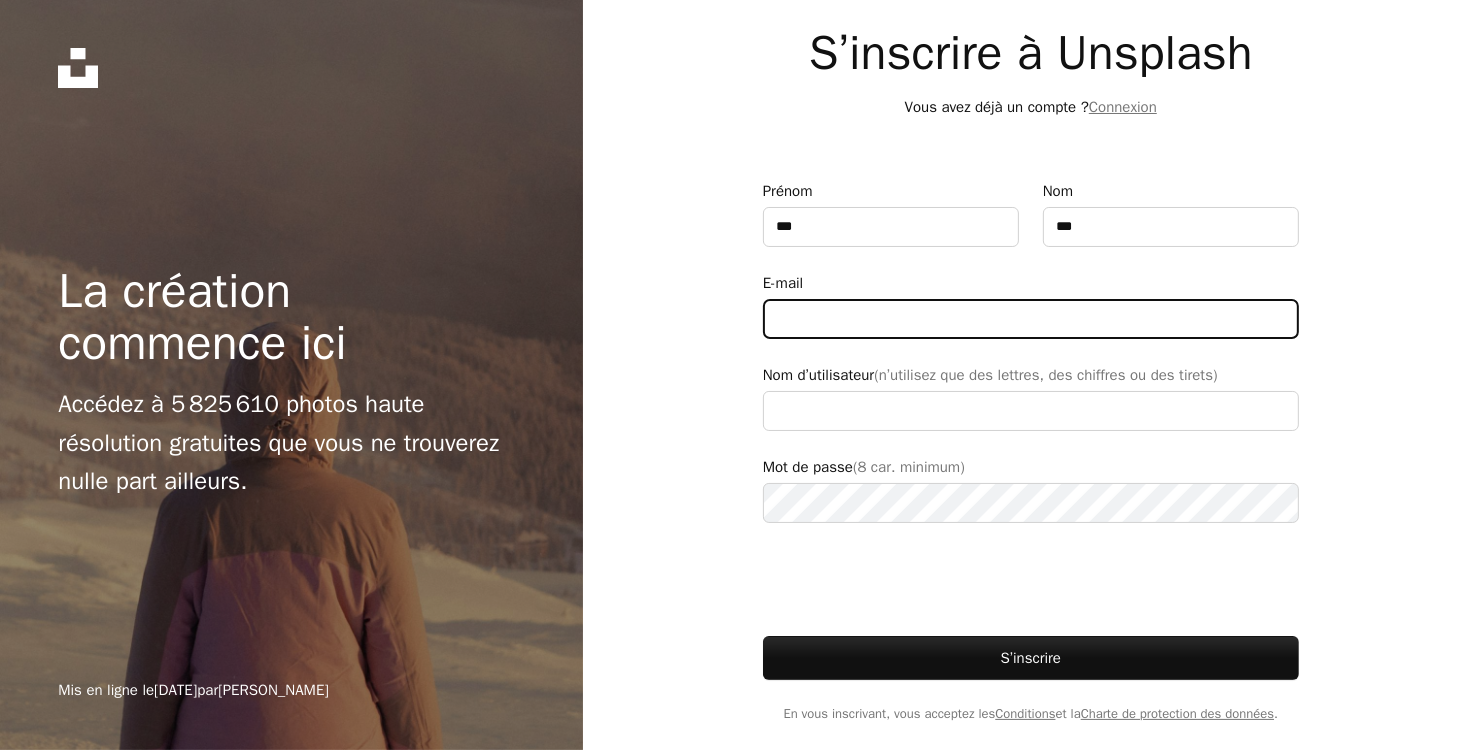 click on "E-mail" at bounding box center (1031, 319) 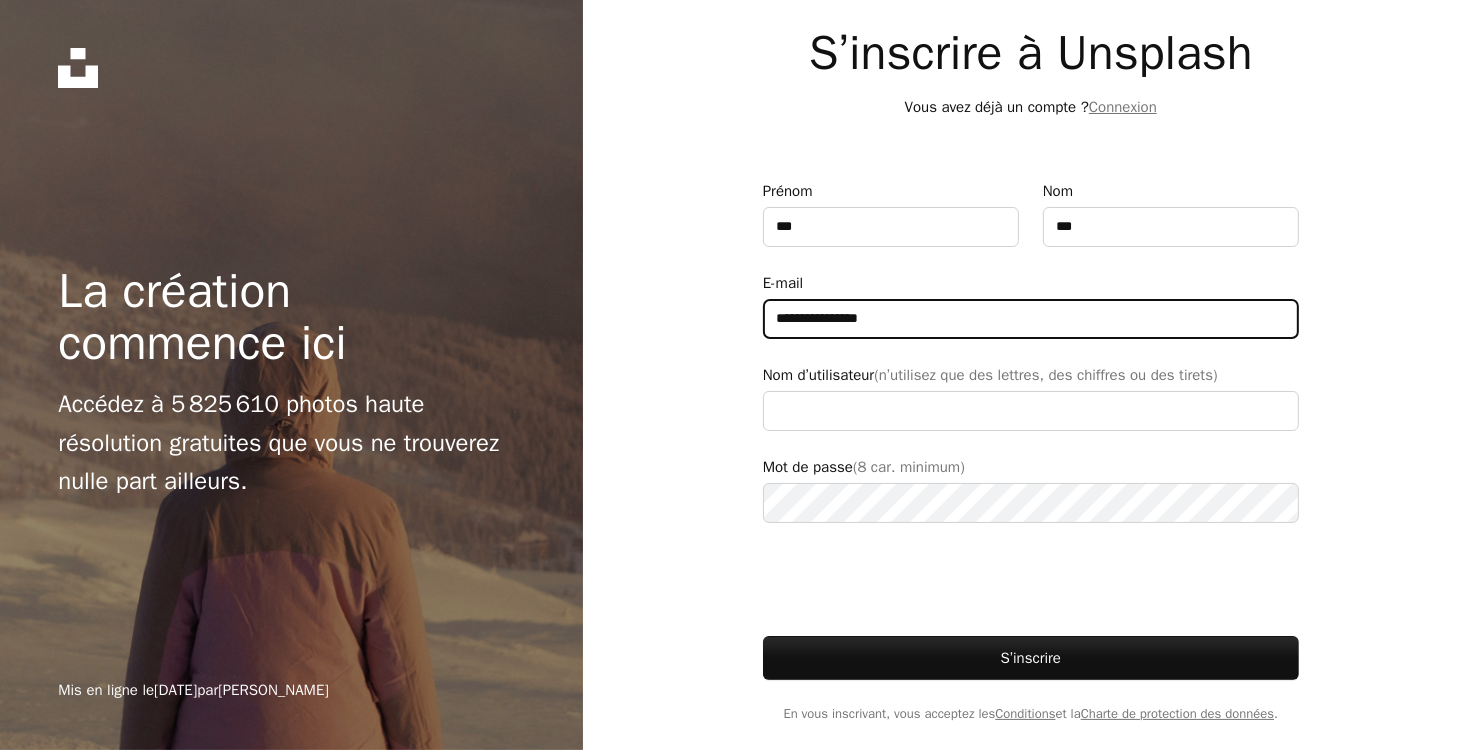 click on "**********" at bounding box center [1031, 319] 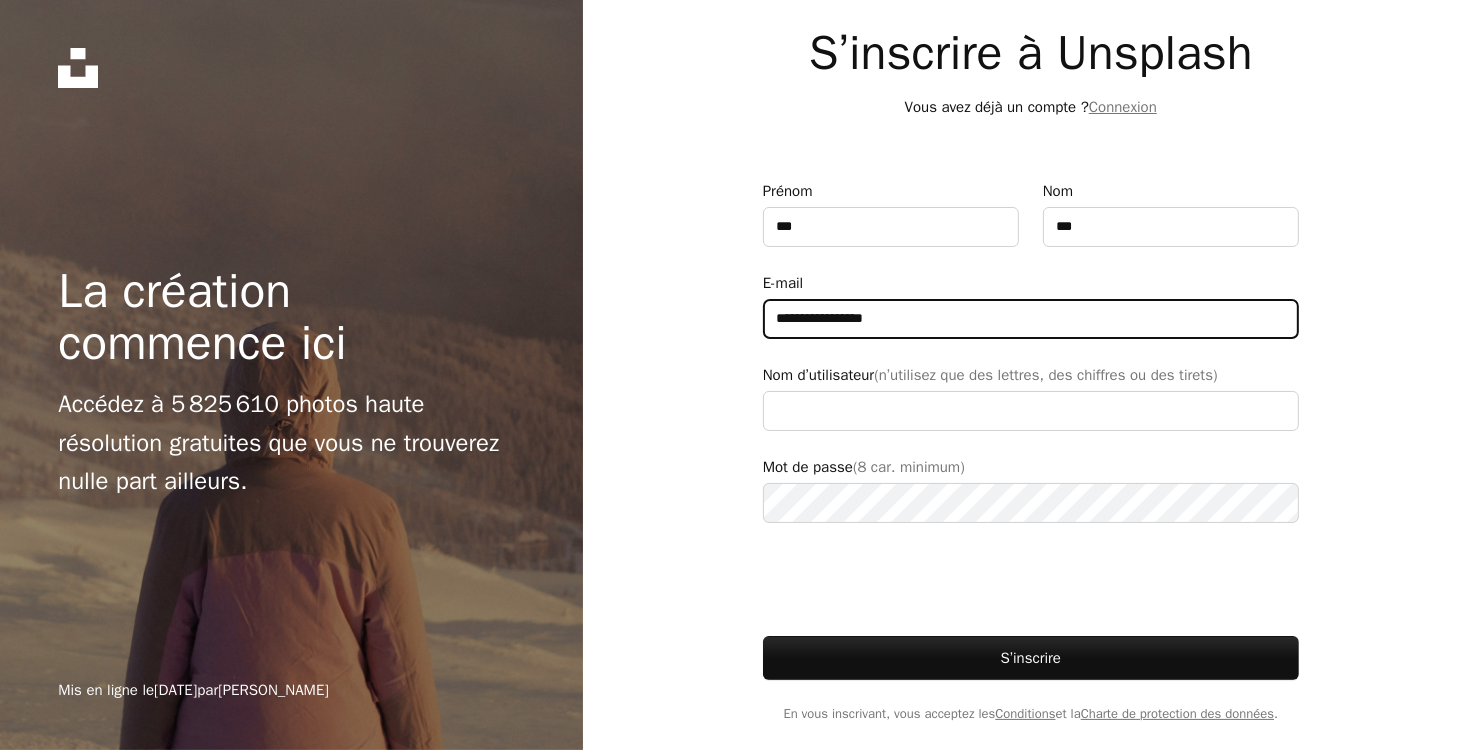 click on "**********" at bounding box center (1031, 319) 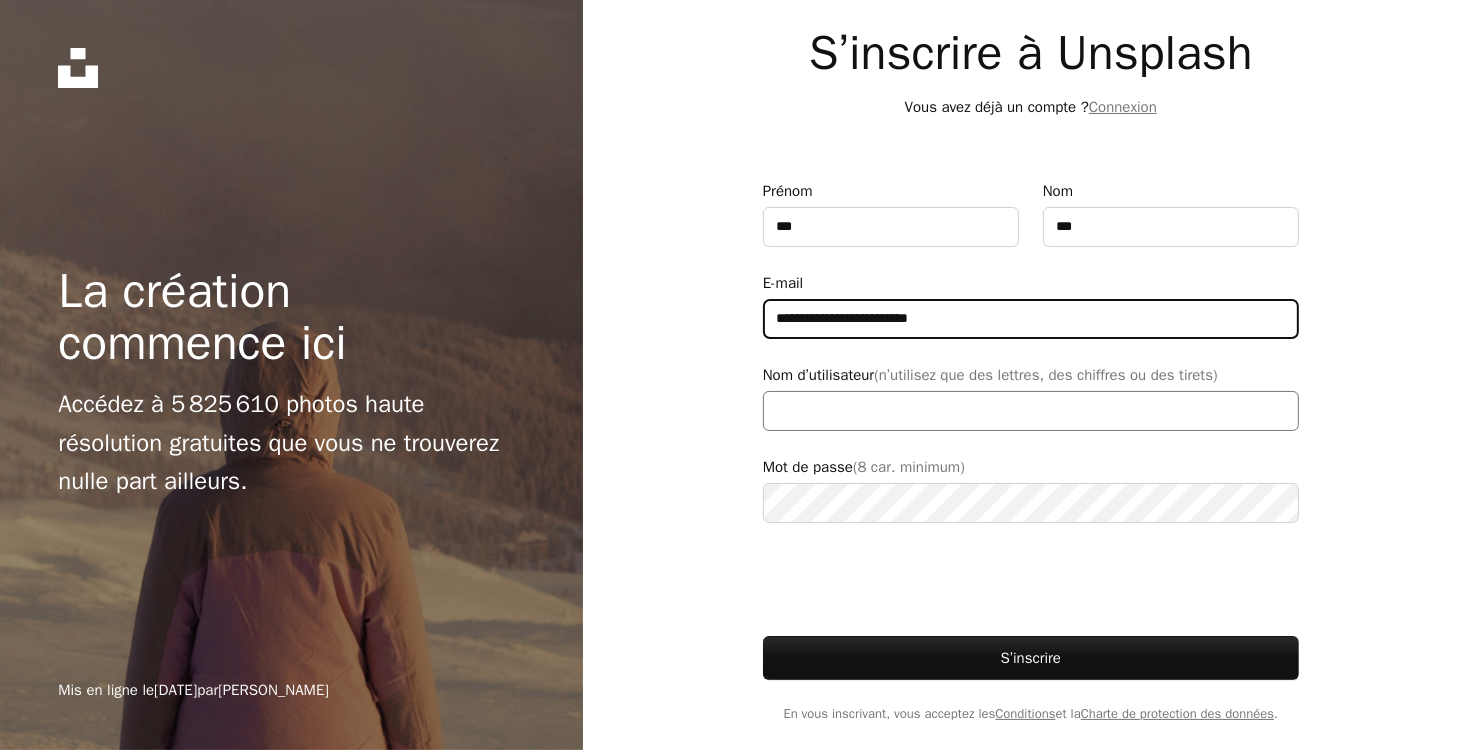 type on "**********" 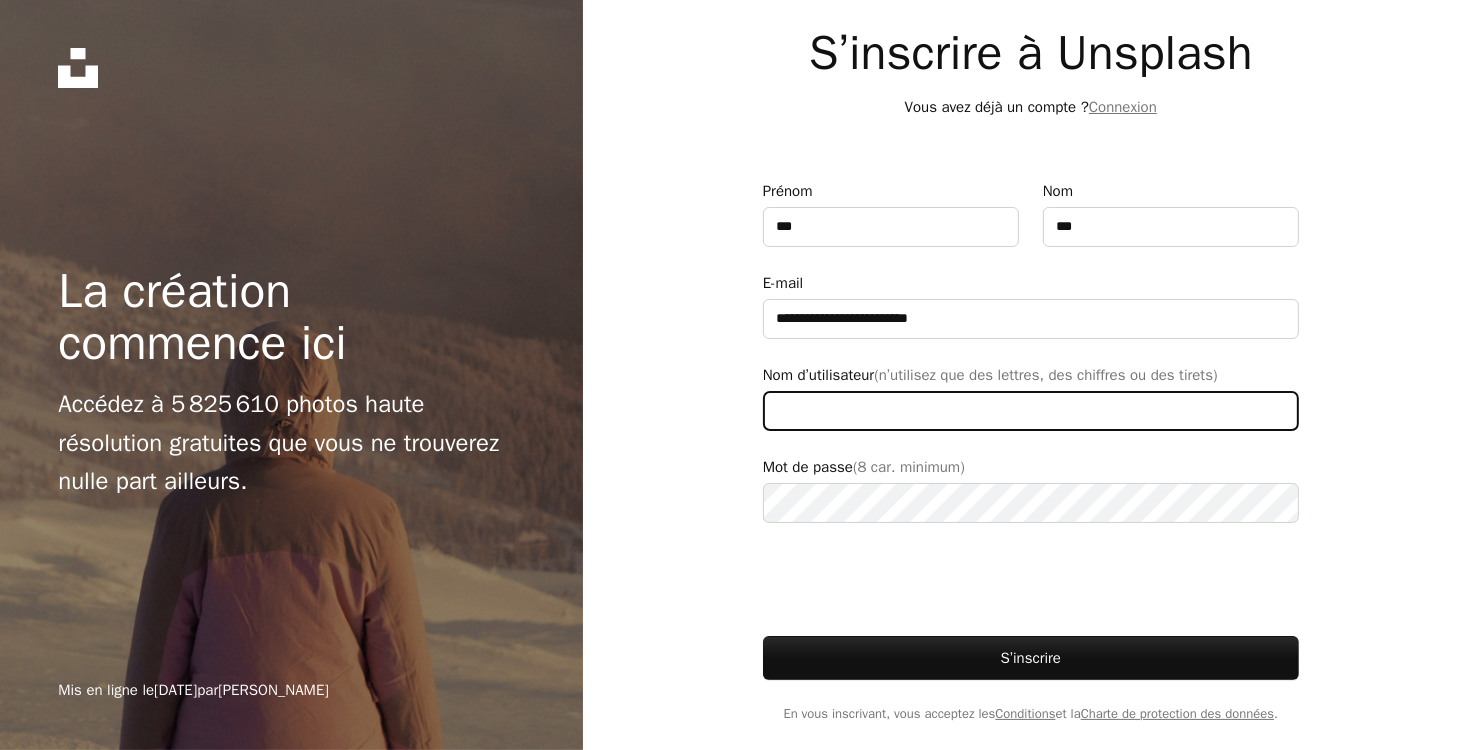 click on "Nom d’utilisateur  (n’utilisez que des lettres, des chiffres ou des tirets)" at bounding box center [1031, 411] 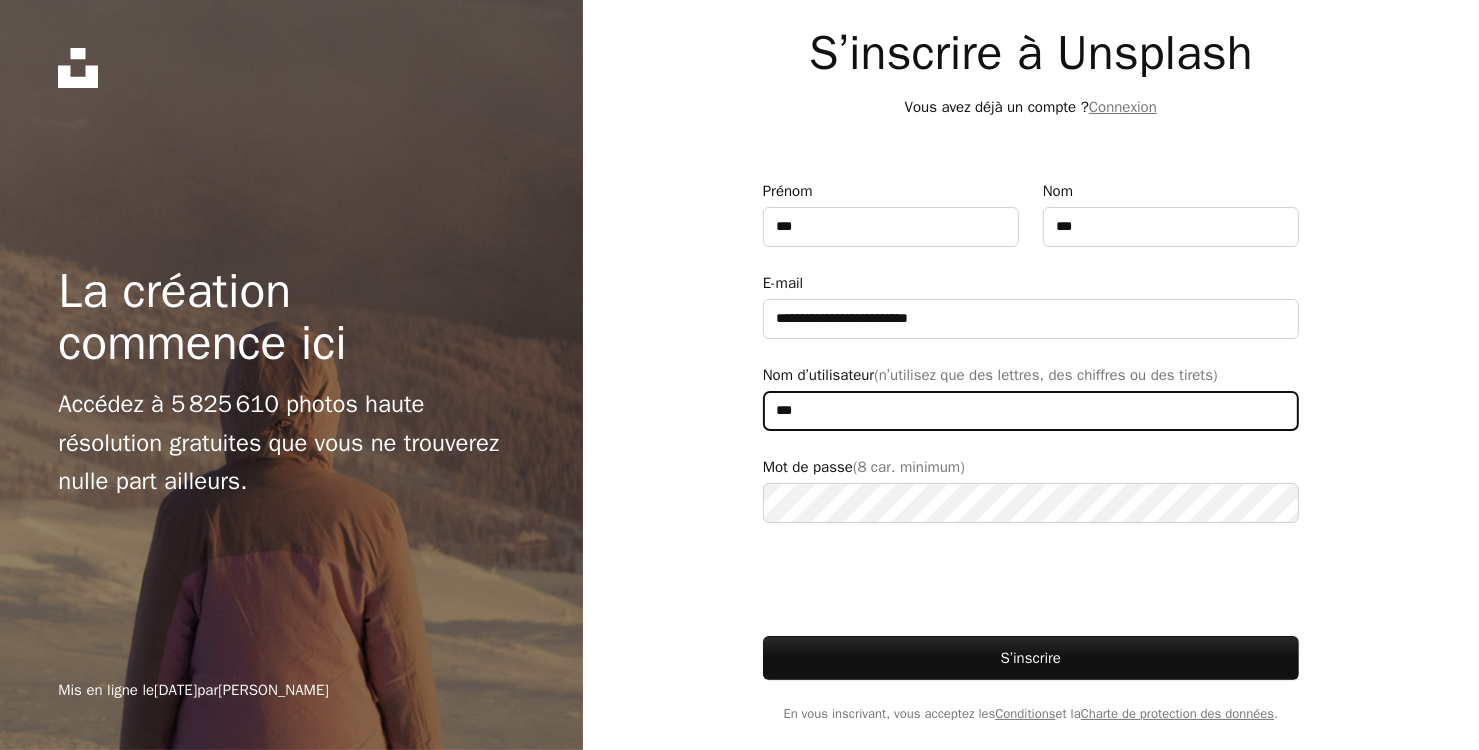 type on "***" 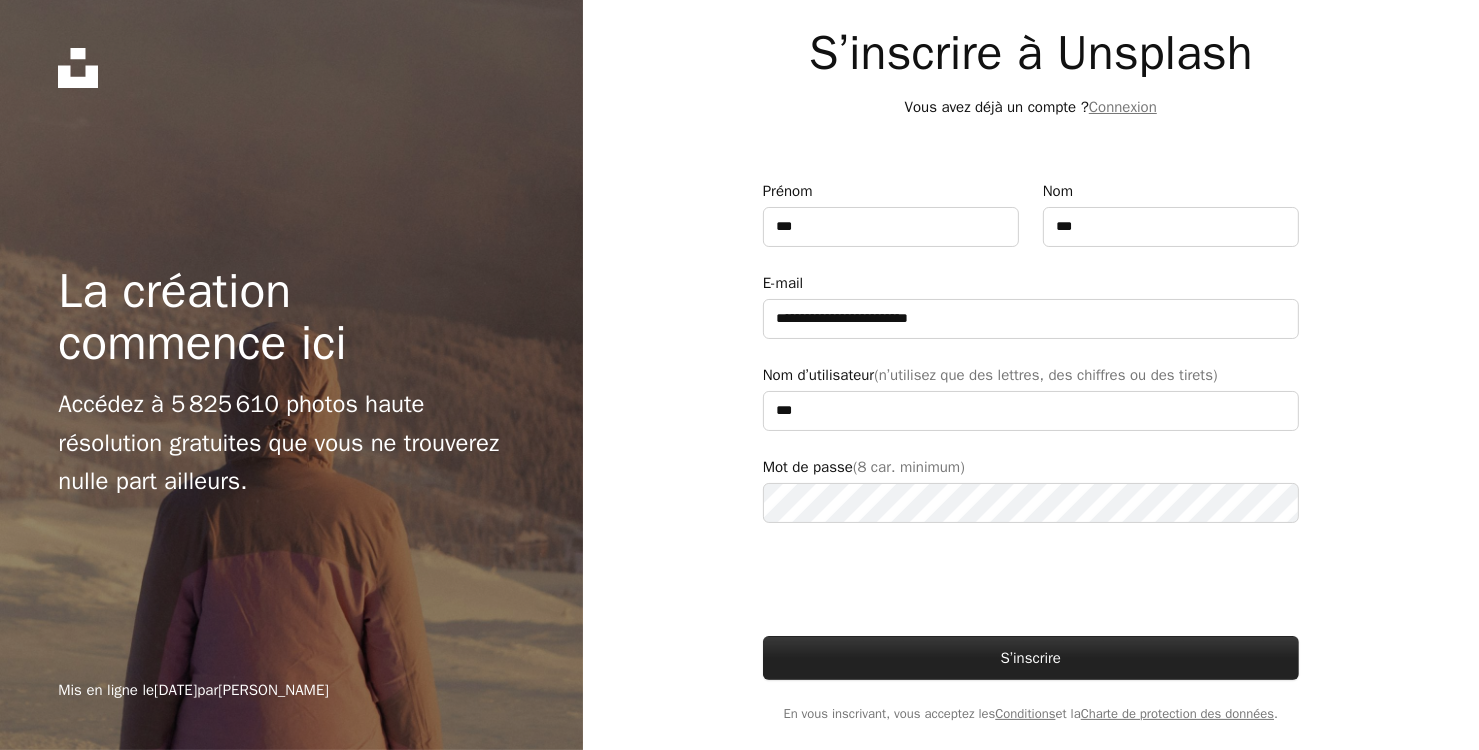 click on "S’inscrire" at bounding box center (1031, 658) 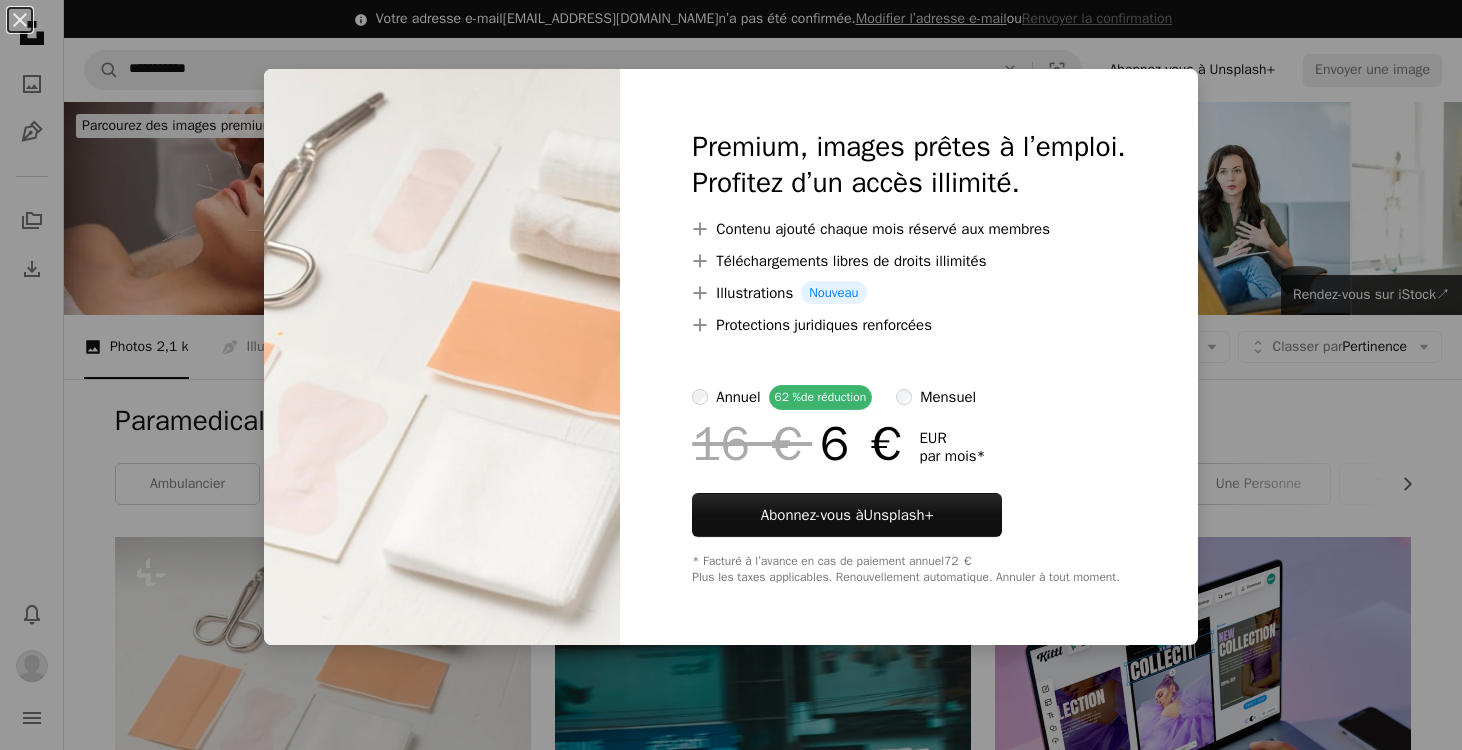 scroll, scrollTop: 400, scrollLeft: 0, axis: vertical 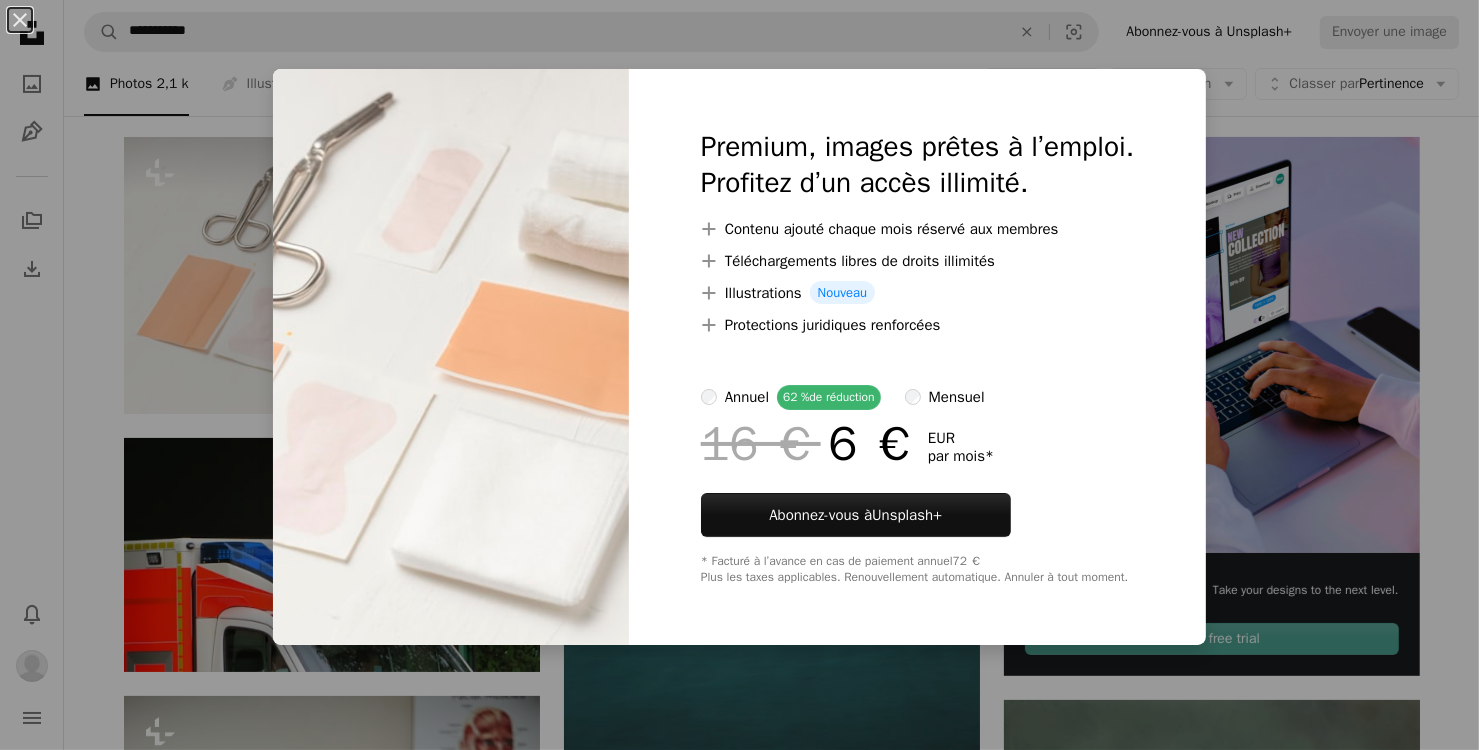 click on "A plus sign Contenu ajouté chaque mois réservé aux membres" at bounding box center [917, 229] 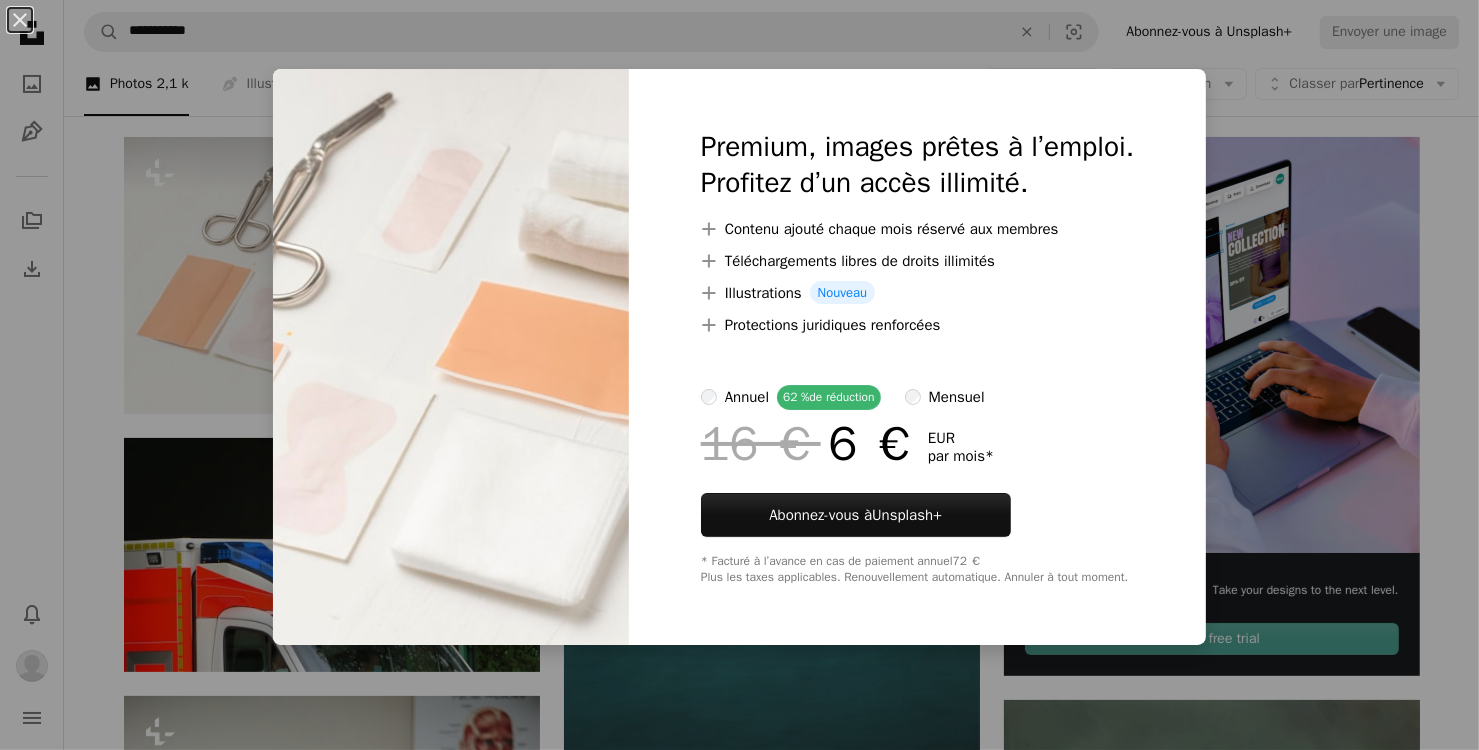 click on "An X shape Premium, images prêtes à l’emploi. Profitez d’un accès illimité. A plus sign Contenu ajouté chaque mois réservé aux membres A plus sign Téléchargements libres de droits illimités A plus sign Illustrations  Nouveau A plus sign Protections juridiques renforcées annuel 62 %  de réduction mensuel 16 €   6 € EUR par mois * Abonnez-vous à  Unsplash+ * Facturé à l’avance en cas de paiement annuel  72 € Plus les taxes applicables. Renouvellement automatique. Annuler à tout moment." at bounding box center [739, 375] 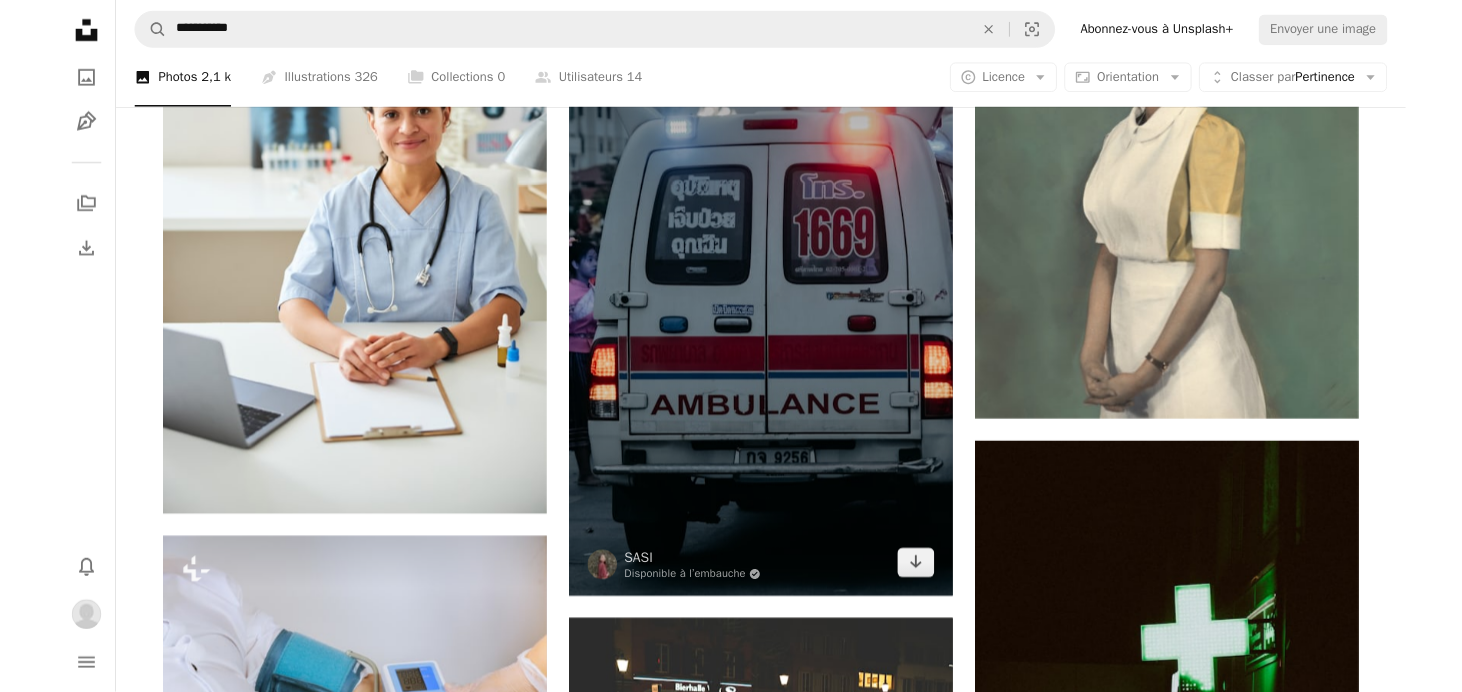 scroll, scrollTop: 1200, scrollLeft: 0, axis: vertical 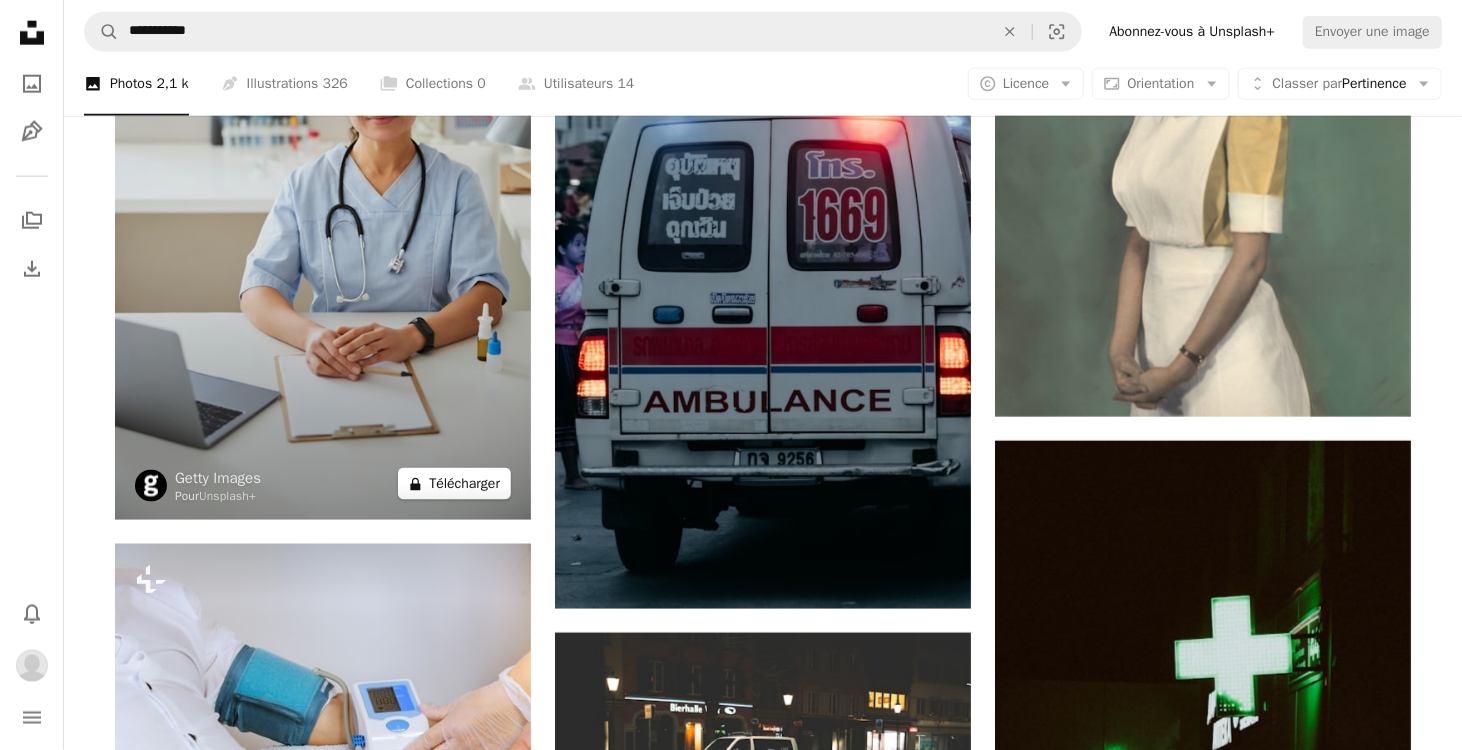 click on "A lock Télécharger" at bounding box center (454, 484) 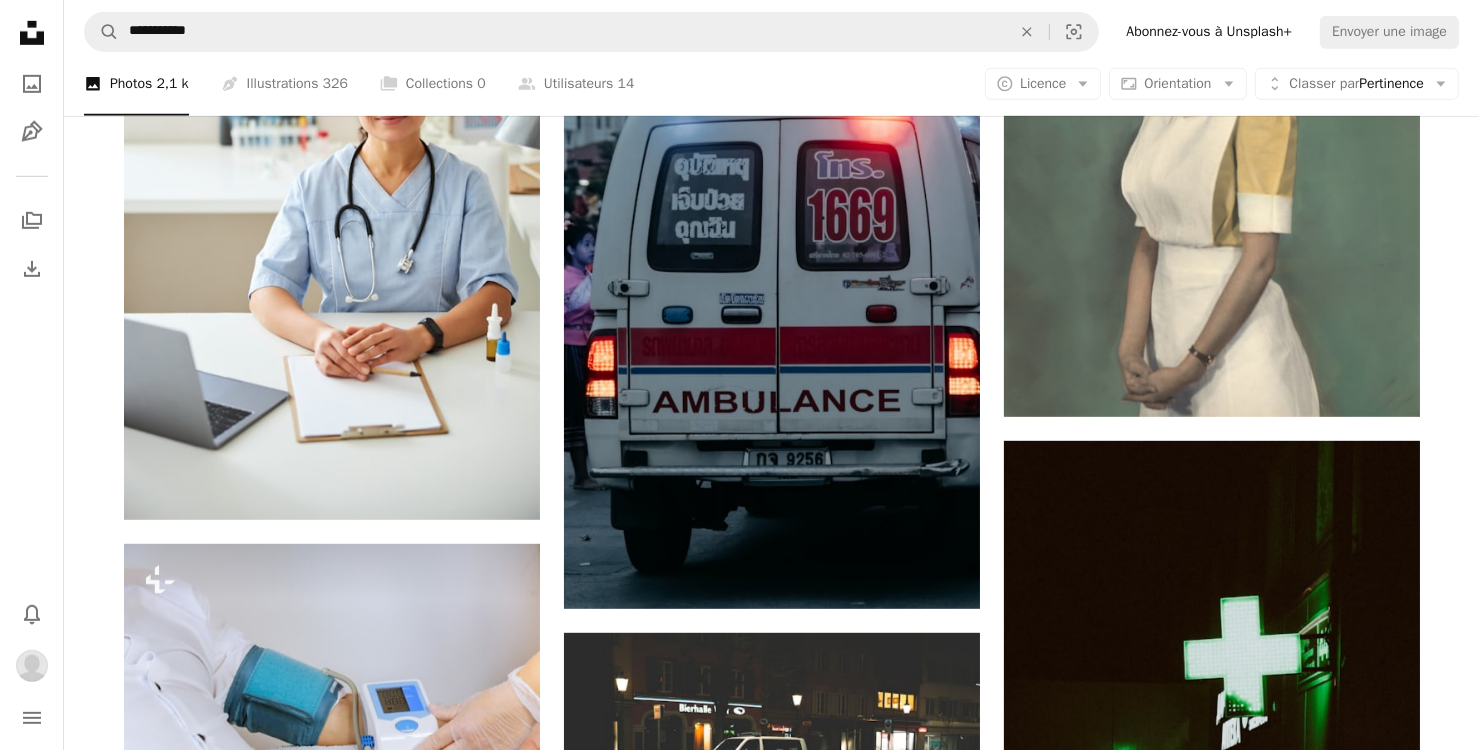 click on "An X shape Premium, images prêtes à l’emploi. Profitez d’un accès illimité. A plus sign Contenu ajouté chaque mois réservé aux membres A plus sign Téléchargements libres de droits illimités A plus sign Illustrations  Nouveau A plus sign Protections juridiques renforcées annuel 62 %  de réduction mensuel 16 €   6 € EUR par mois * Abonnez-vous à  Unsplash+ * Facturé à l’avance en cas de paiement annuel  72 € Plus les taxes applicables. Renouvellement automatique. Annuler à tout moment." at bounding box center (739, 4063) 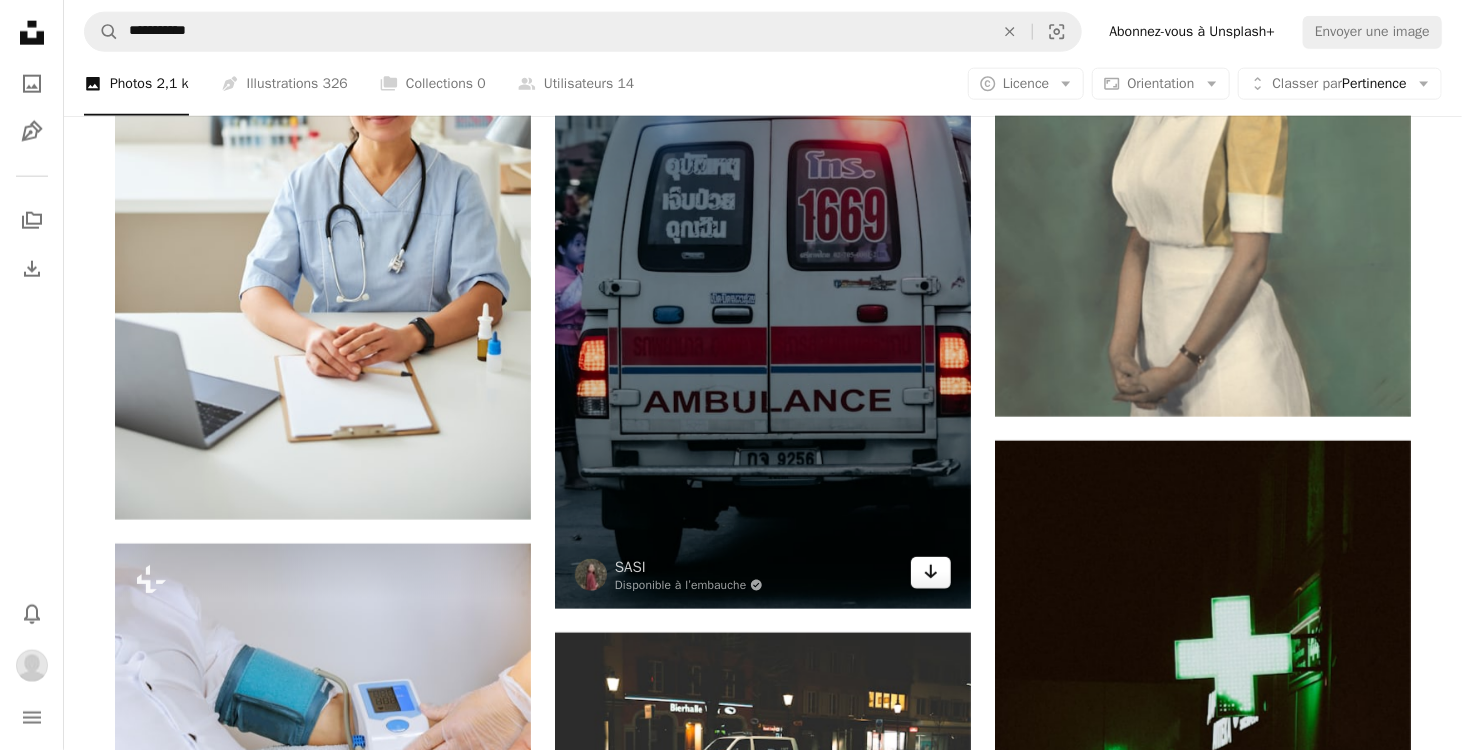 click on "Arrow pointing down" 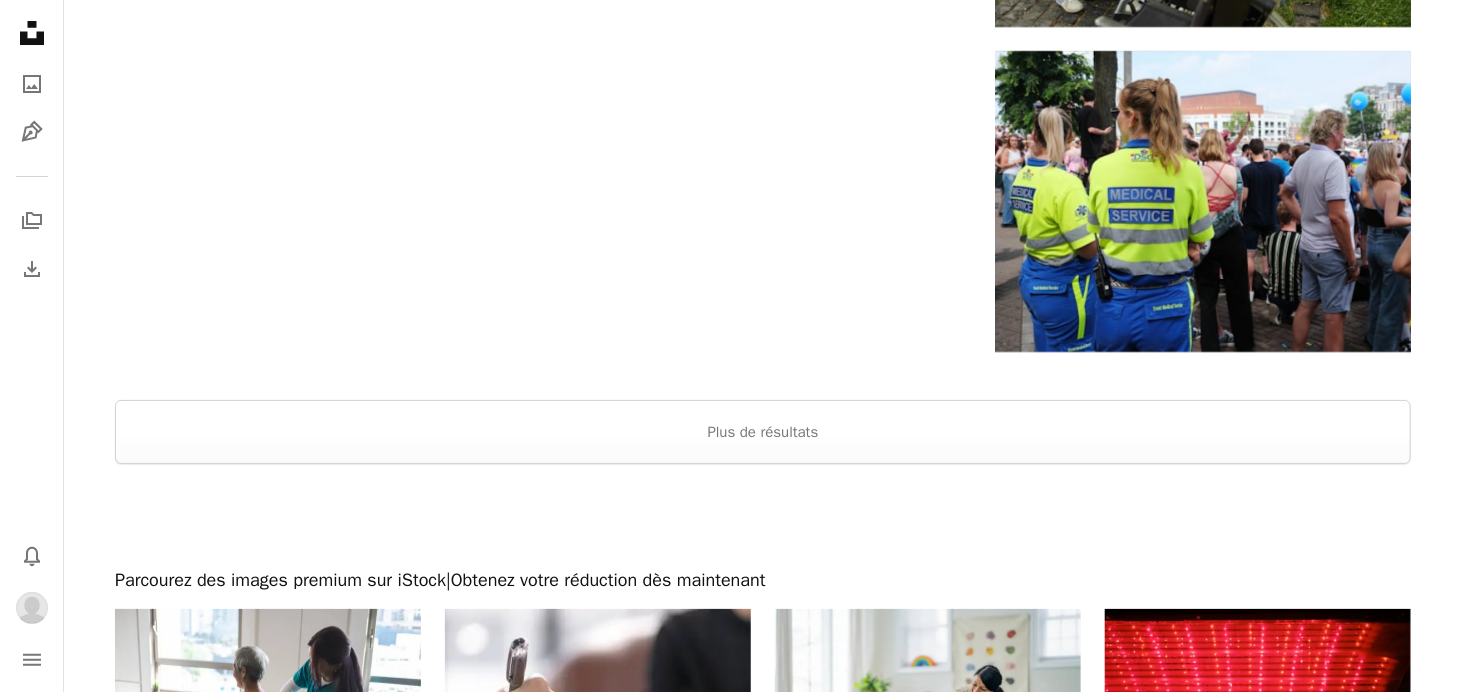 scroll, scrollTop: 3800, scrollLeft: 0, axis: vertical 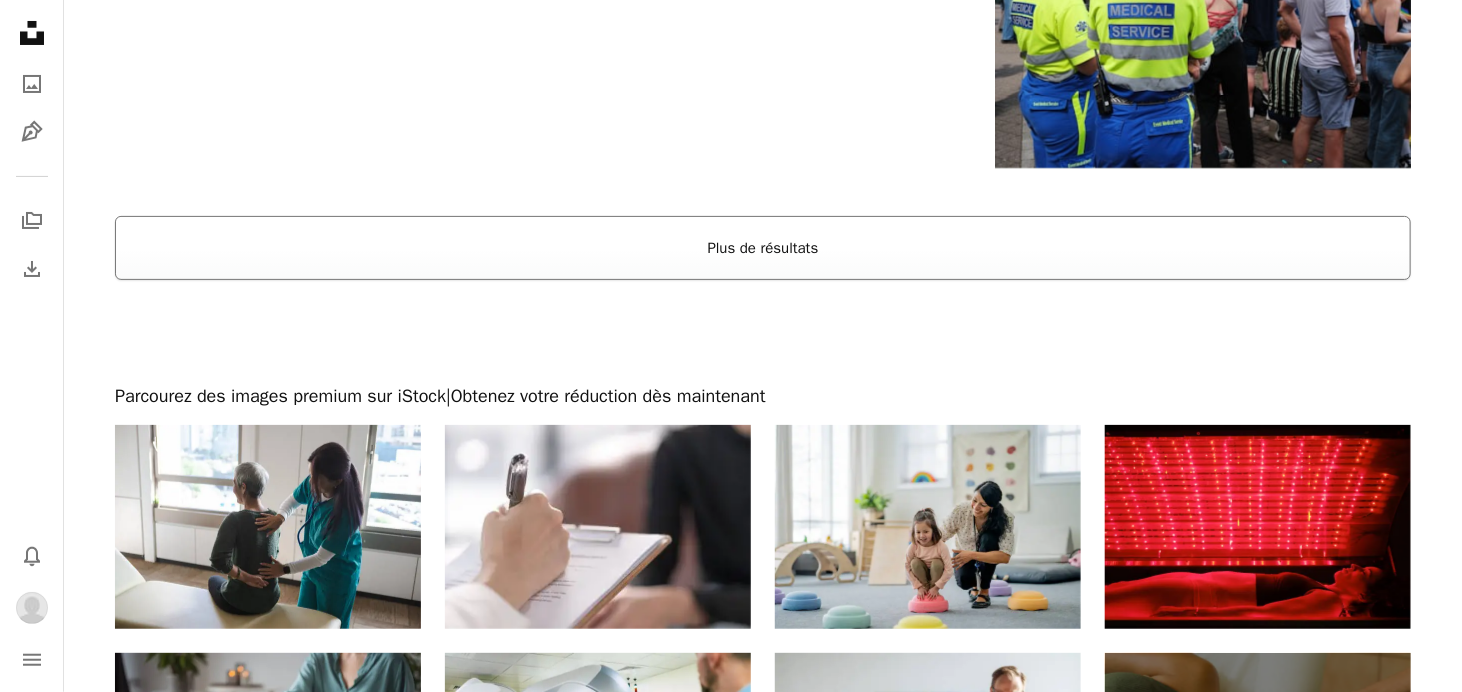click on "Plus de résultats" at bounding box center (763, 248) 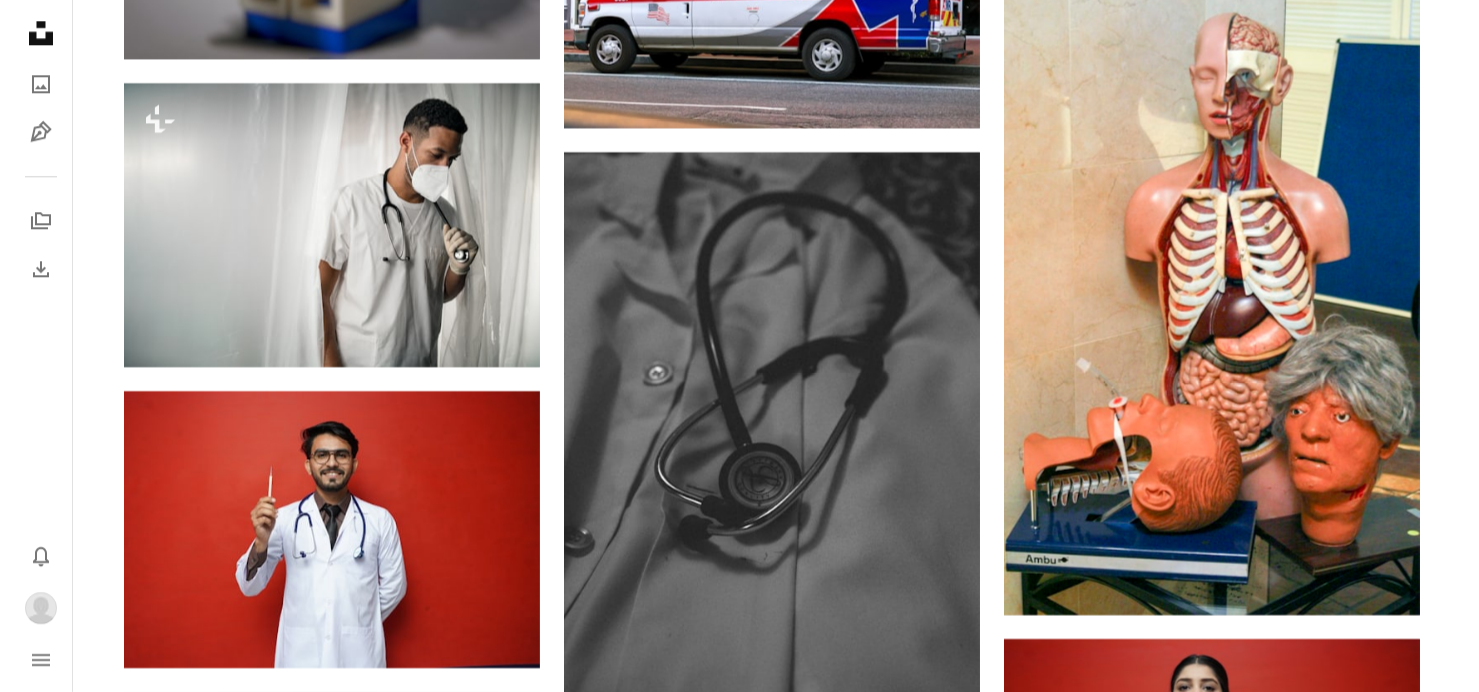 scroll, scrollTop: 9900, scrollLeft: 0, axis: vertical 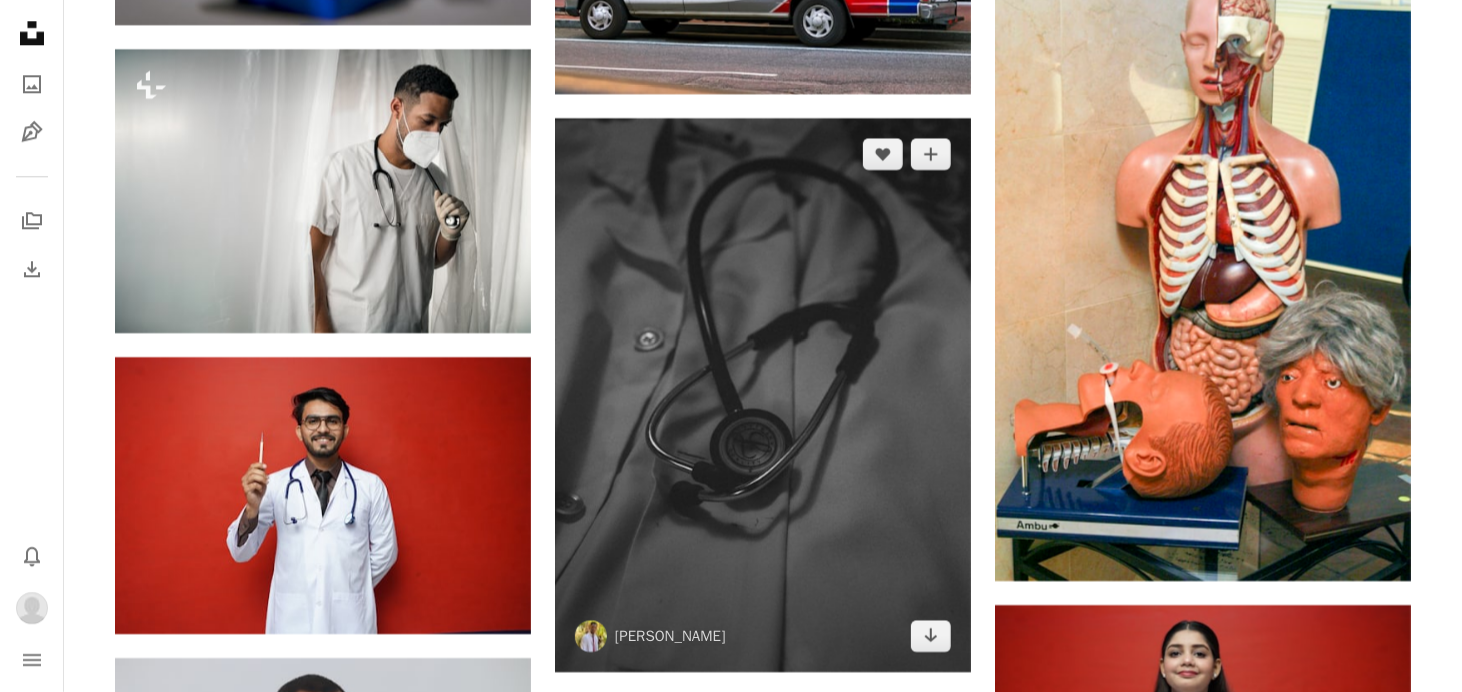 click at bounding box center (763, 395) 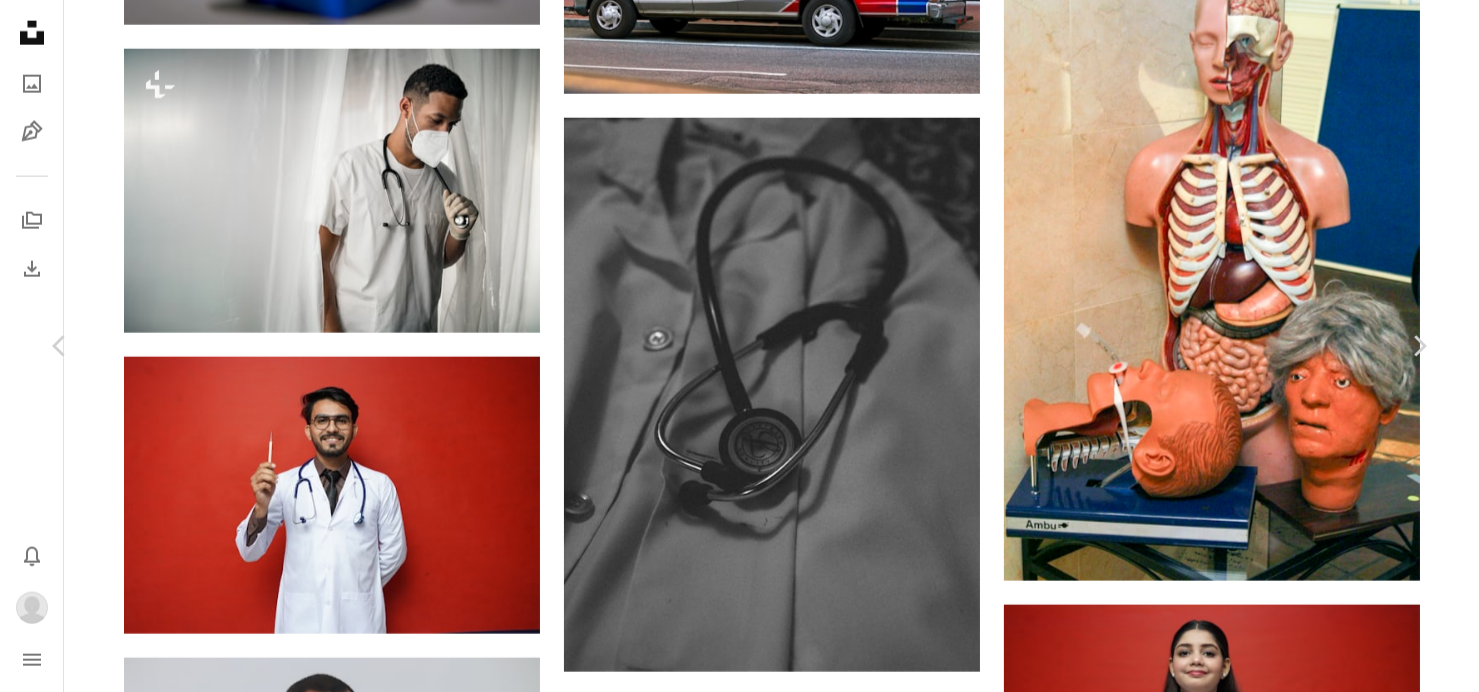 scroll, scrollTop: 200, scrollLeft: 0, axis: vertical 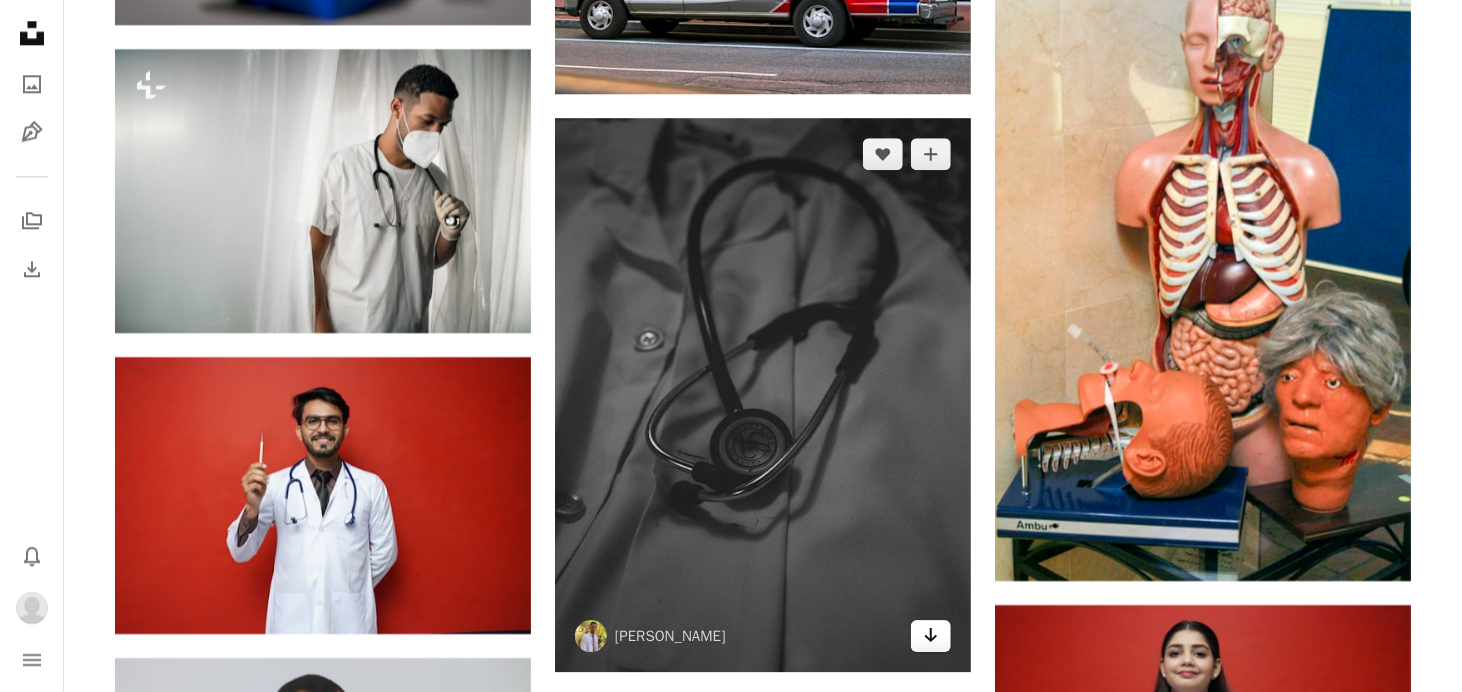 click on "Arrow pointing down" 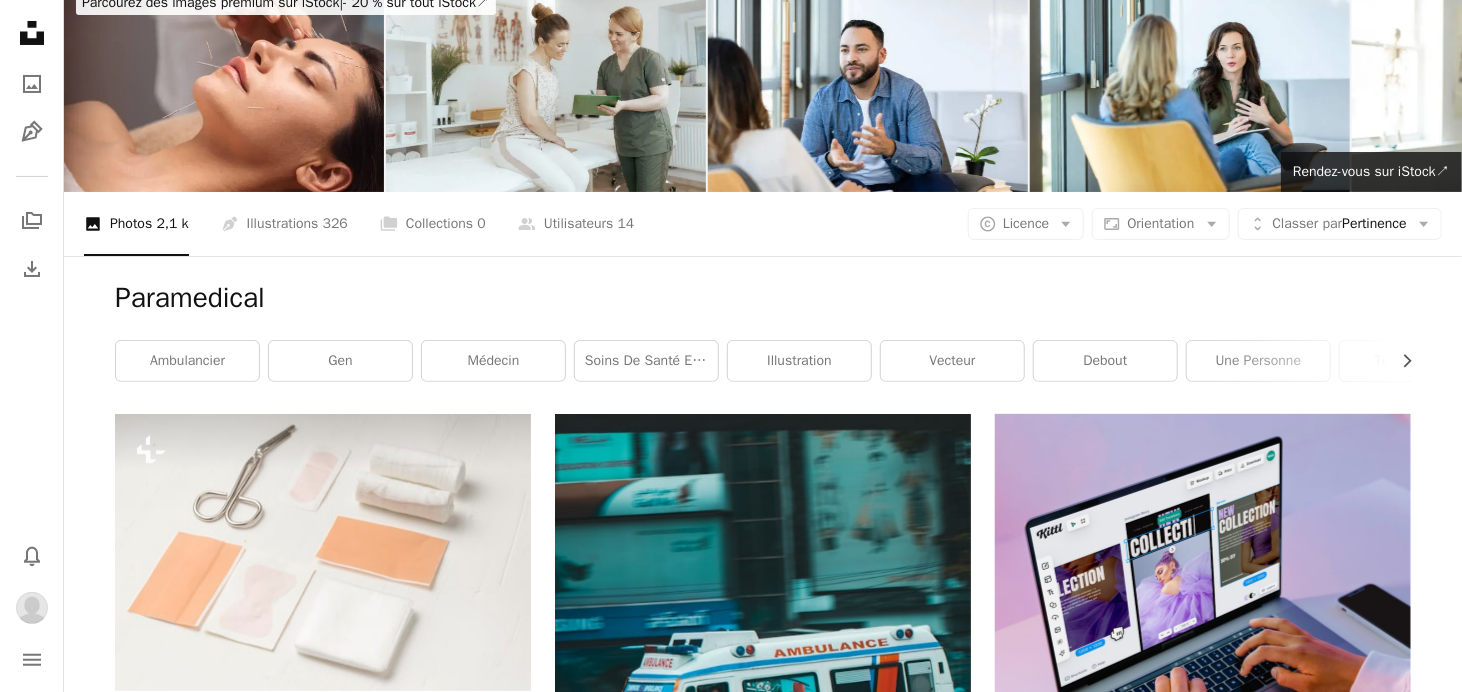 scroll, scrollTop: 0, scrollLeft: 0, axis: both 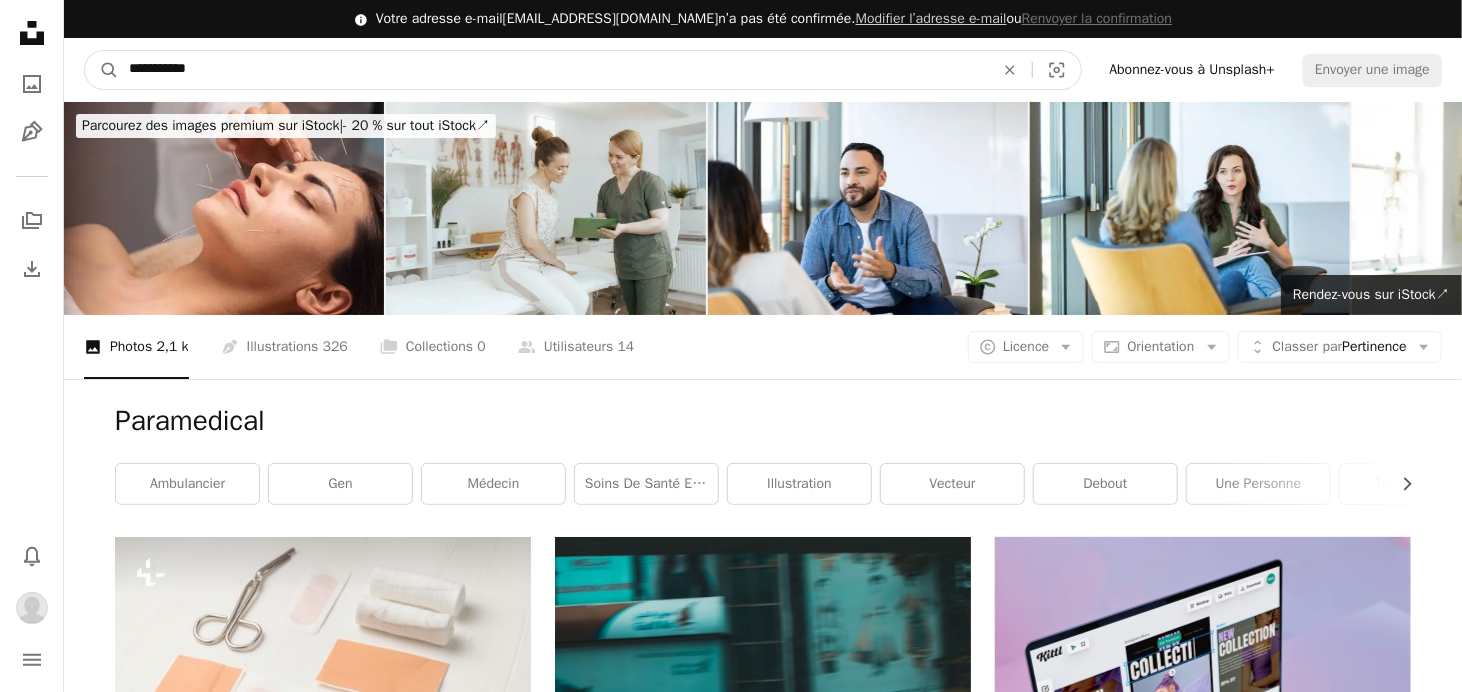 click on "**********" at bounding box center [553, 70] 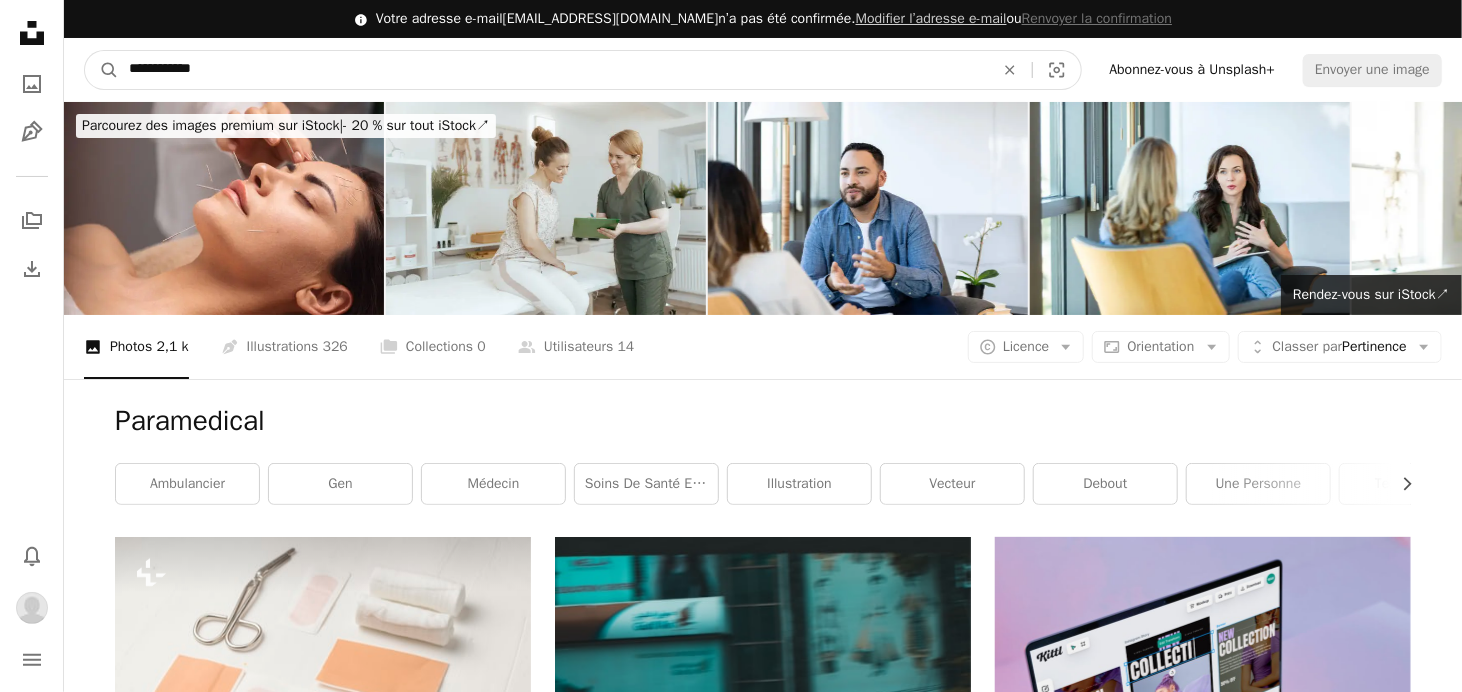 type on "**********" 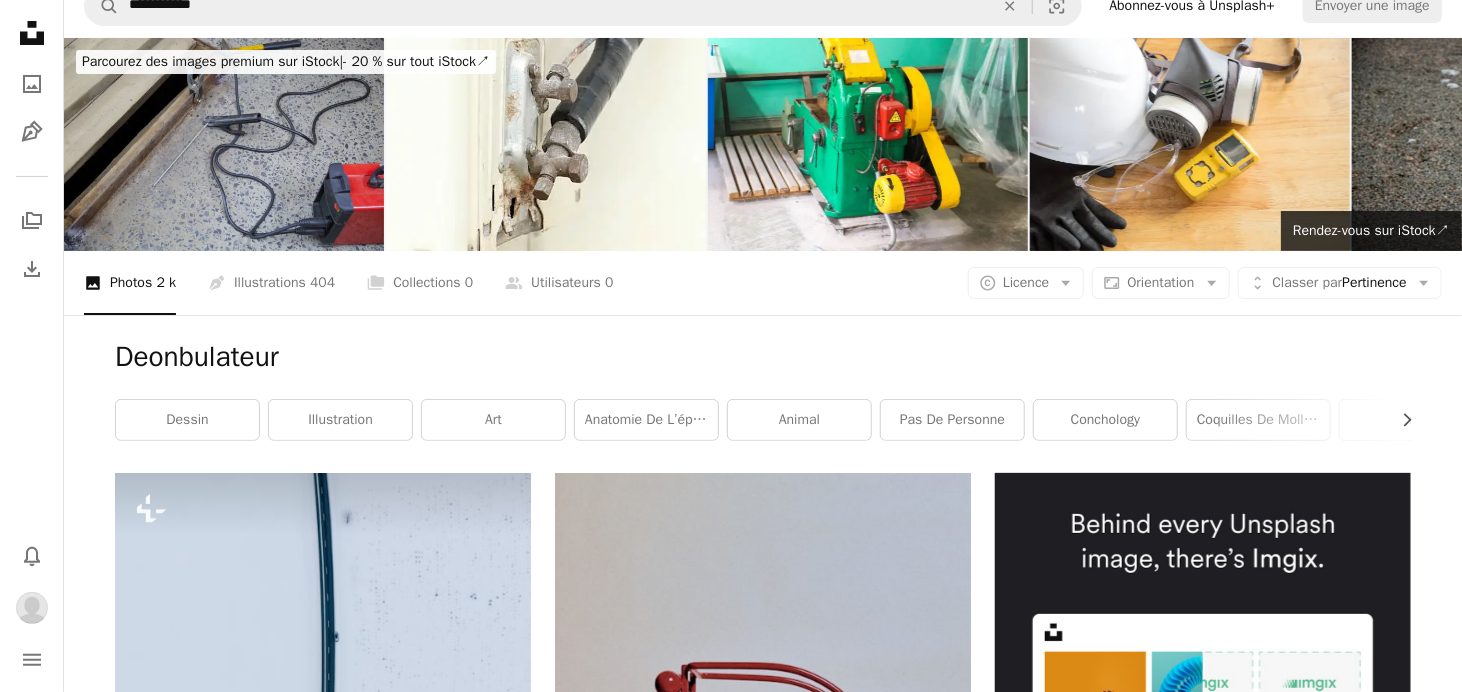scroll, scrollTop: 0, scrollLeft: 0, axis: both 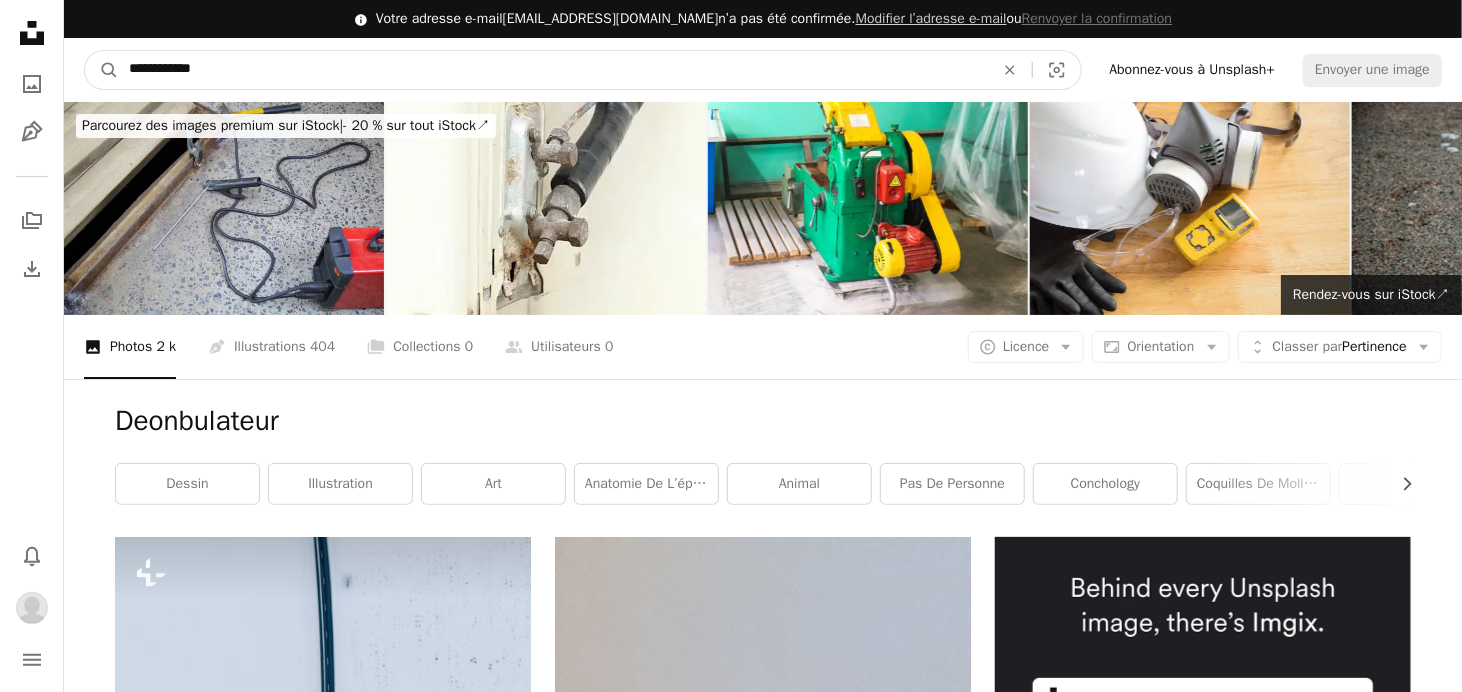 click on "**********" at bounding box center (553, 70) 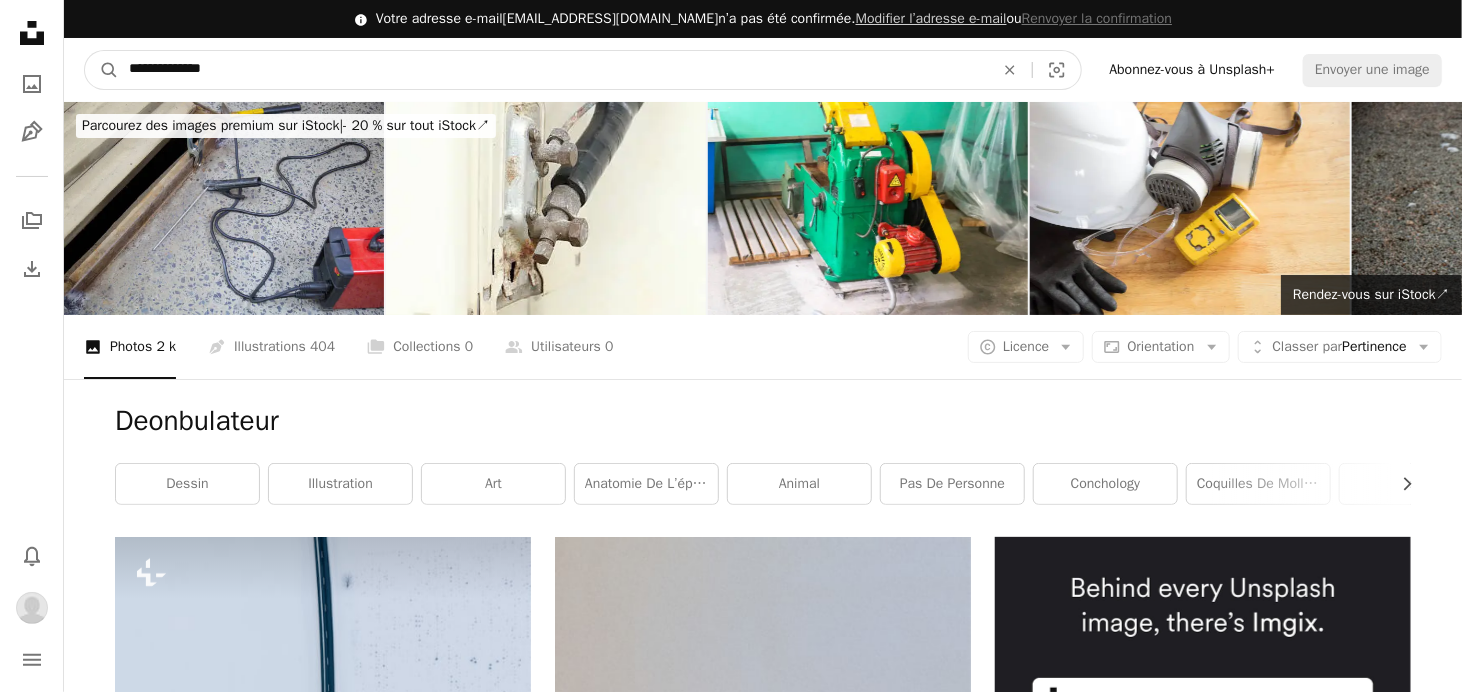 type on "**********" 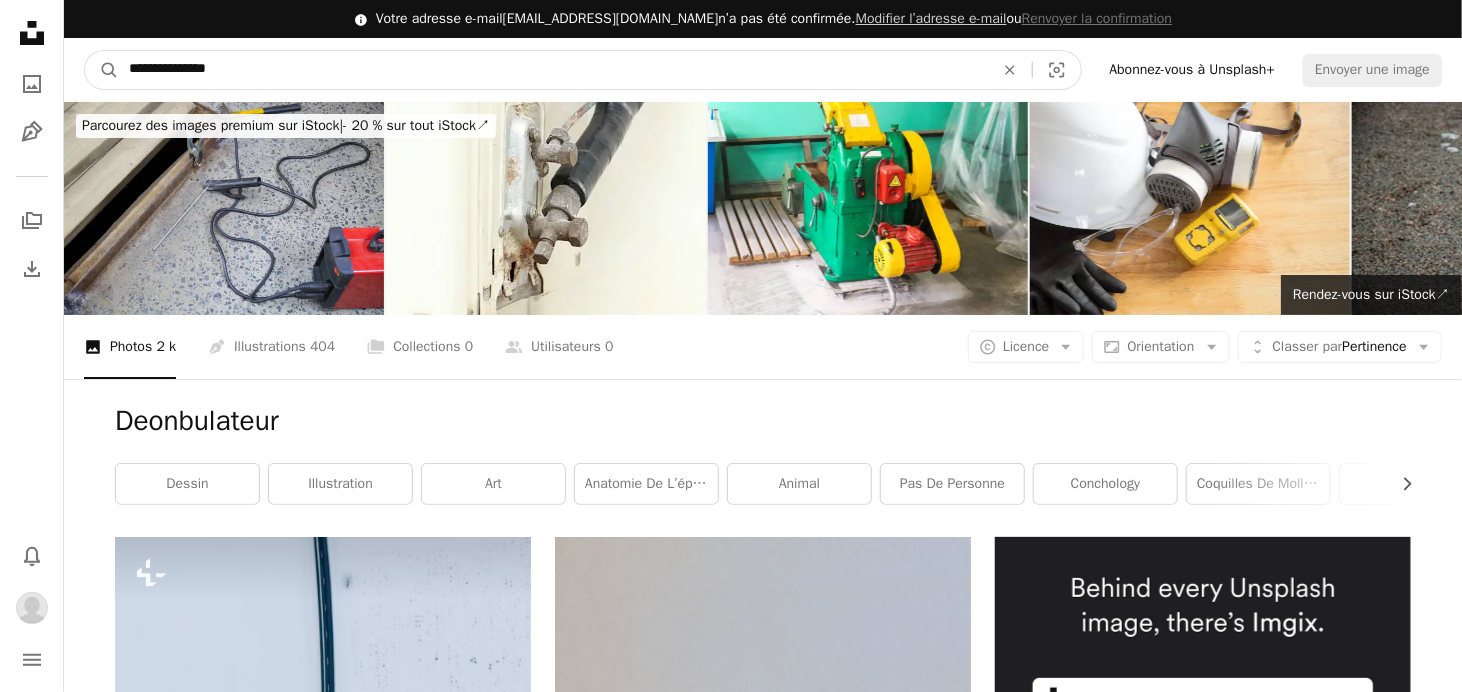 click on "A magnifying glass" at bounding box center (102, 70) 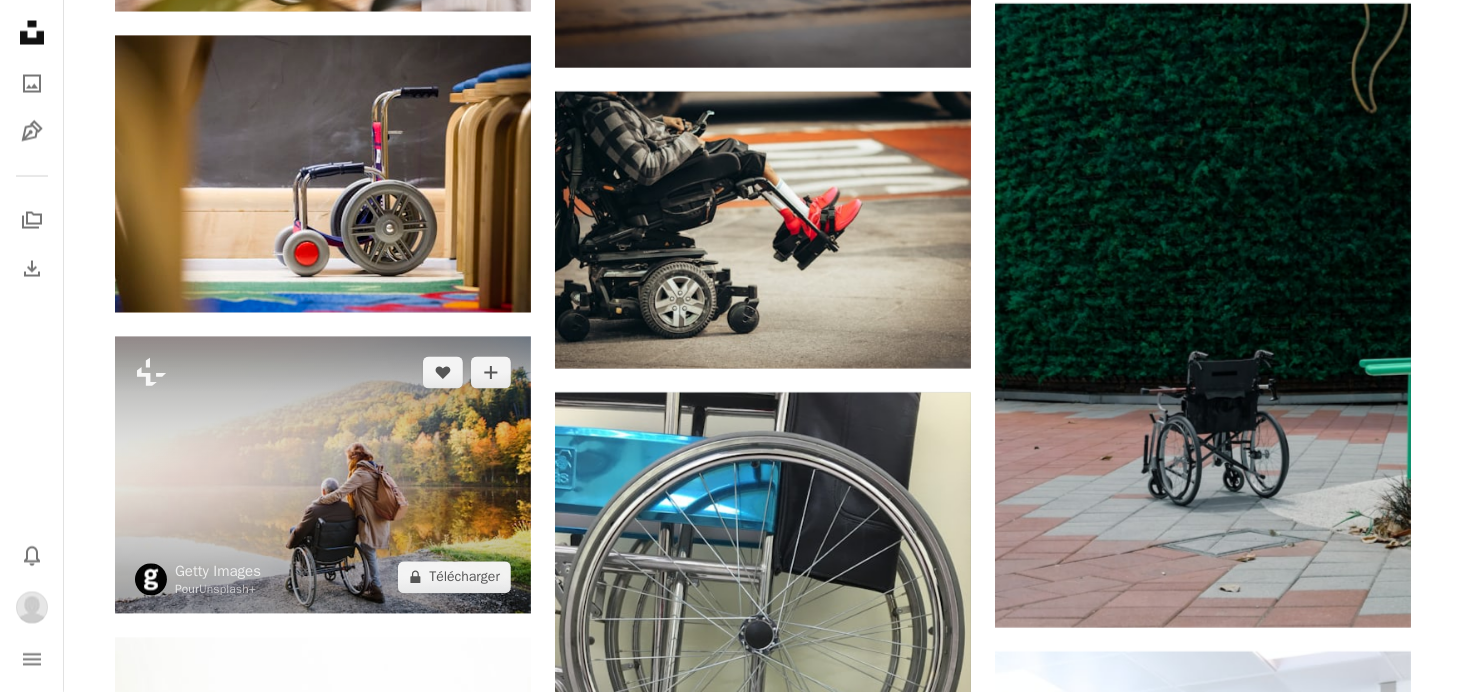 scroll, scrollTop: 2000, scrollLeft: 0, axis: vertical 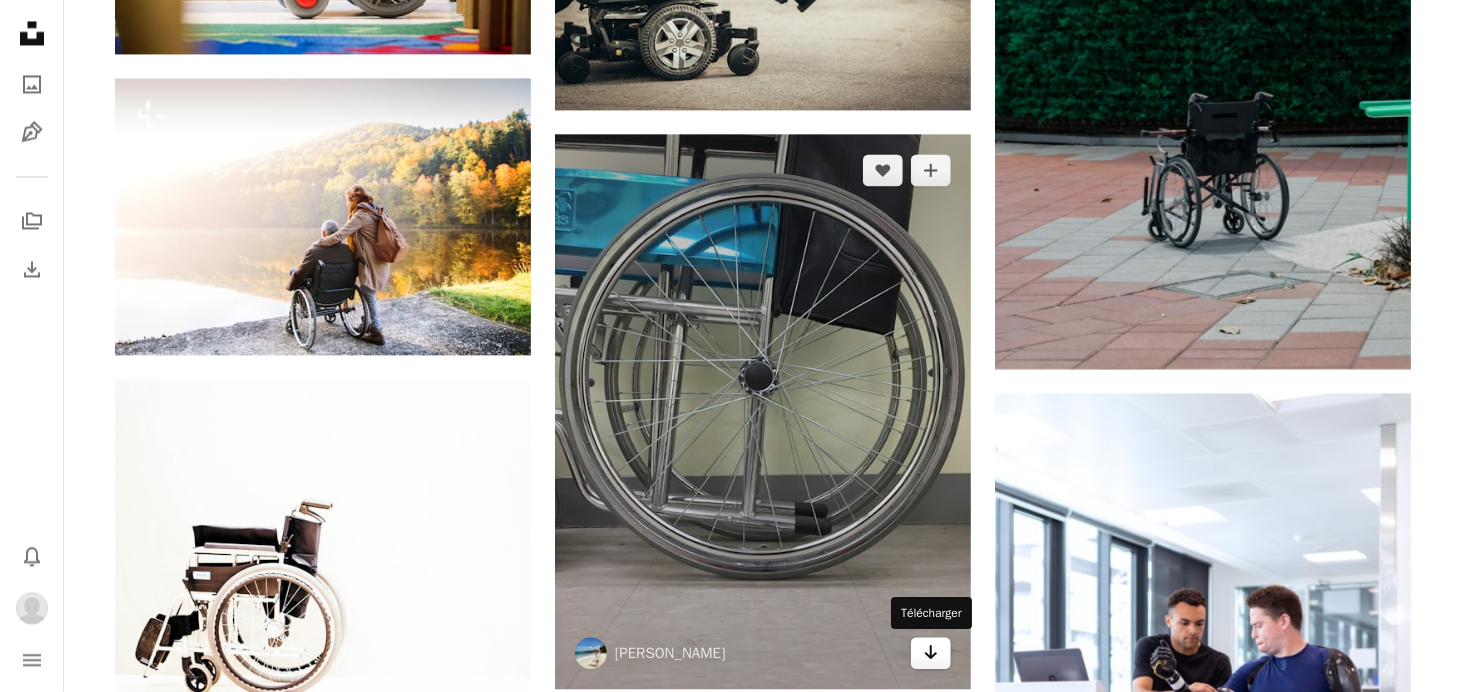 click on "Arrow pointing down" 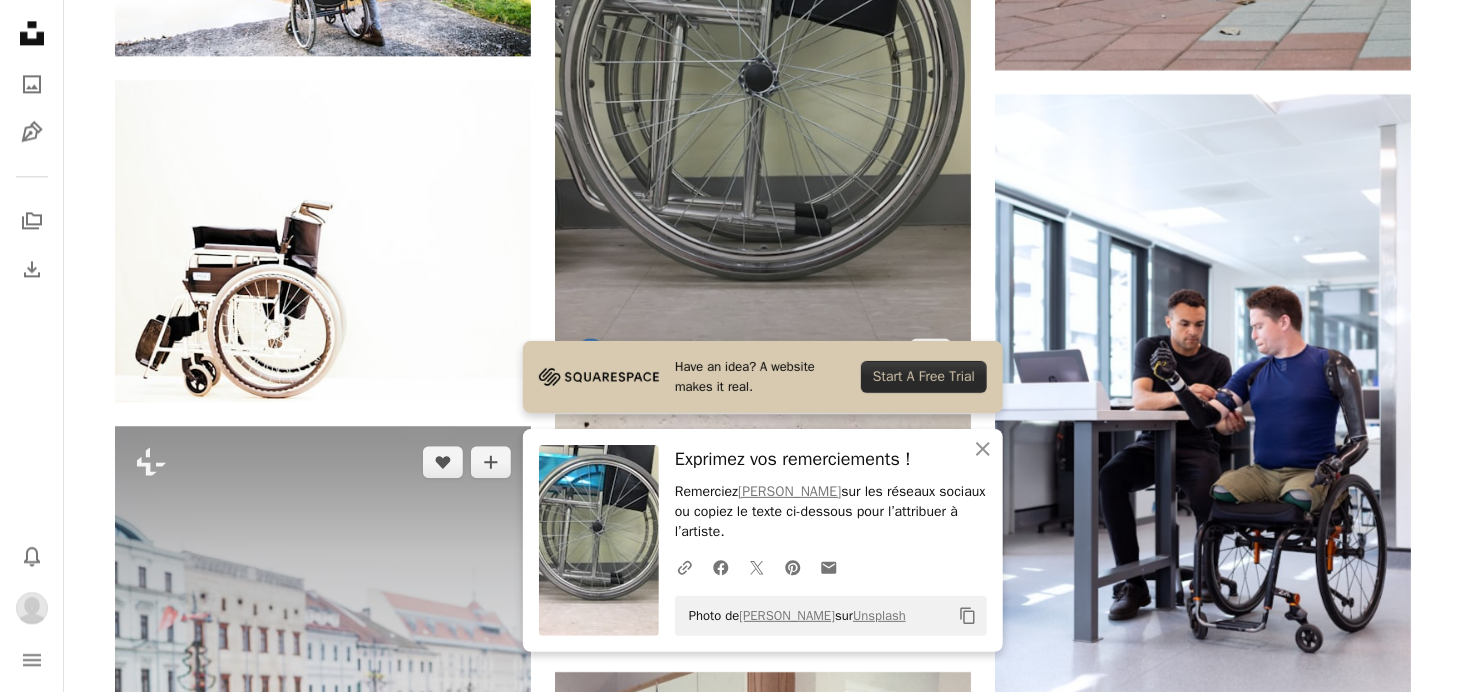scroll, scrollTop: 2300, scrollLeft: 0, axis: vertical 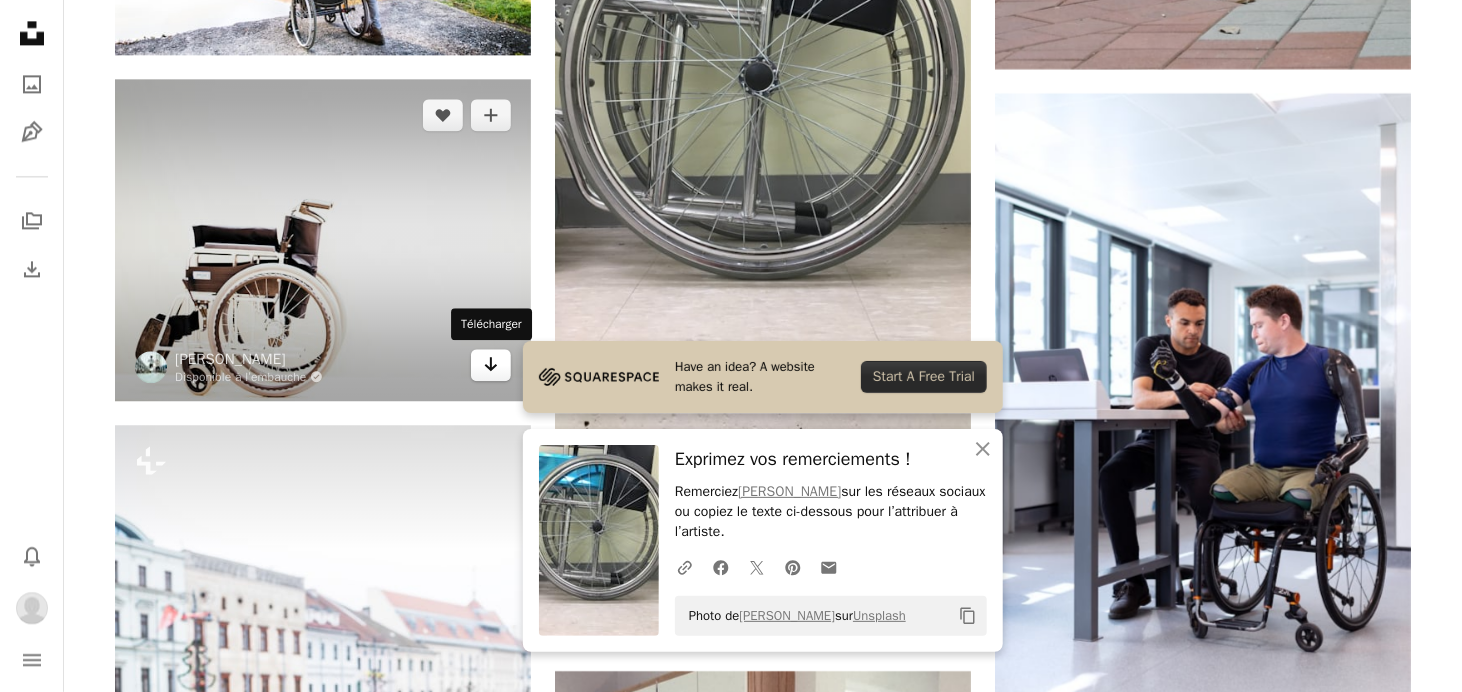 click on "Arrow pointing down" 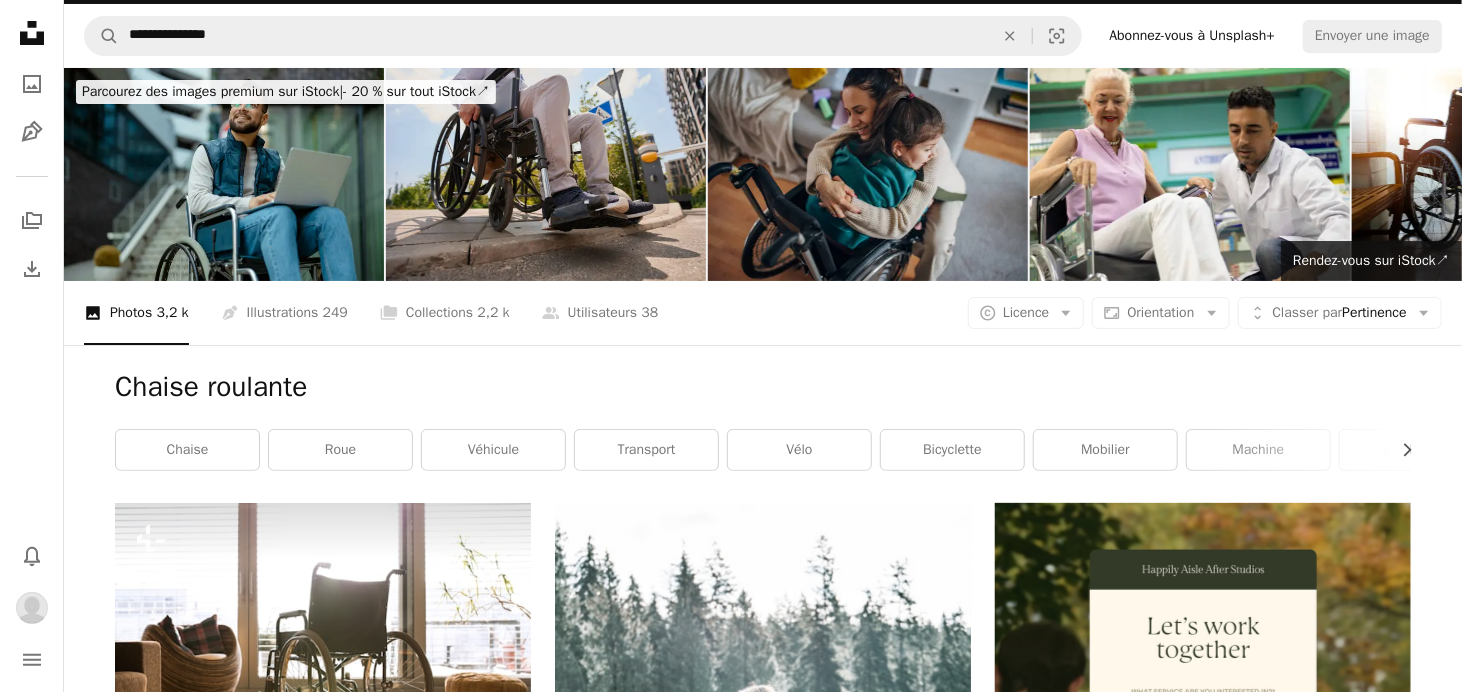 scroll, scrollTop: 0, scrollLeft: 0, axis: both 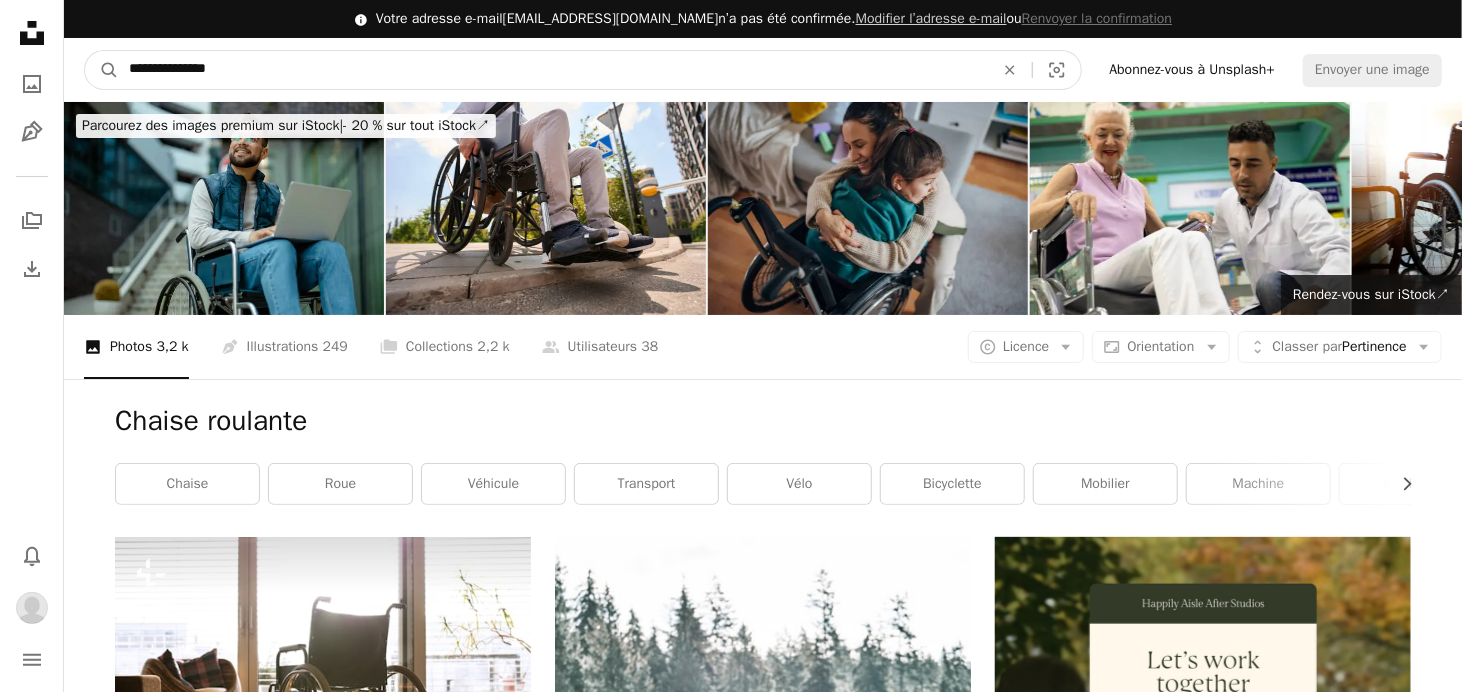click on "**********" at bounding box center [553, 70] 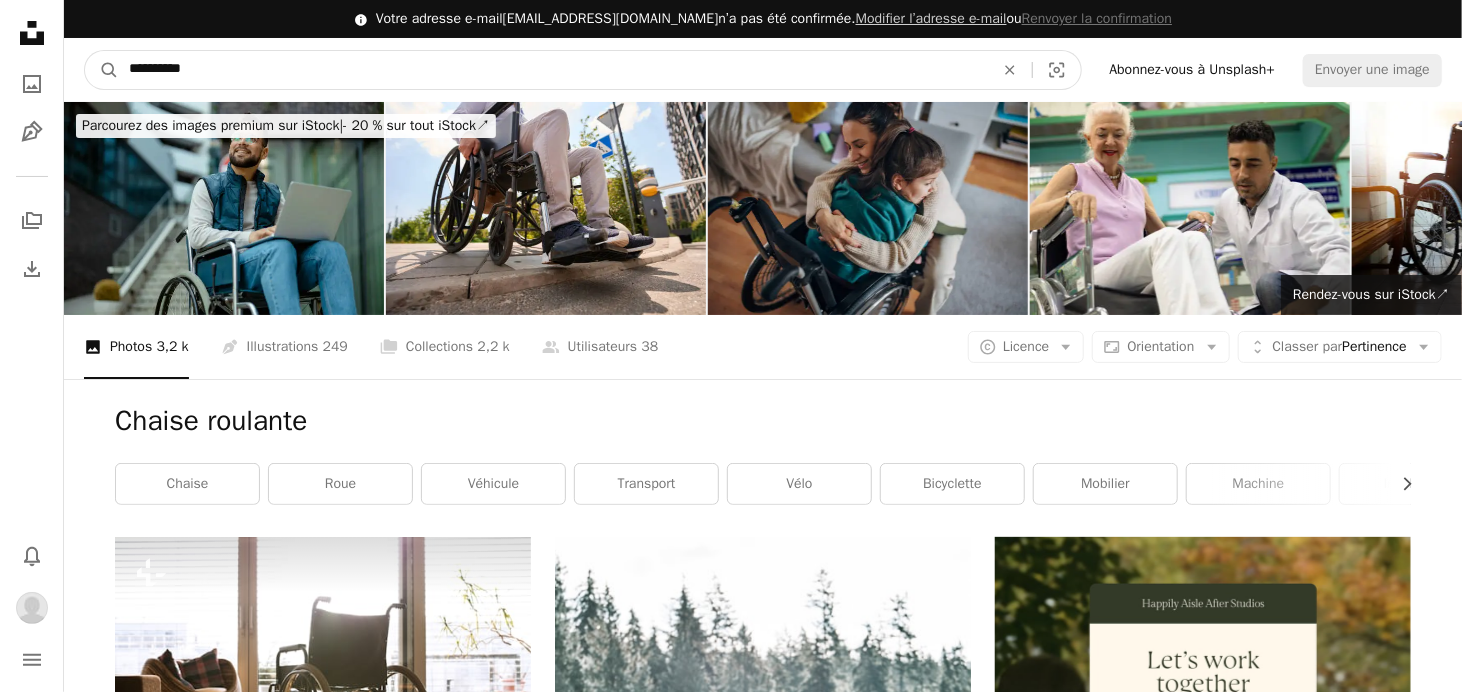 type on "**********" 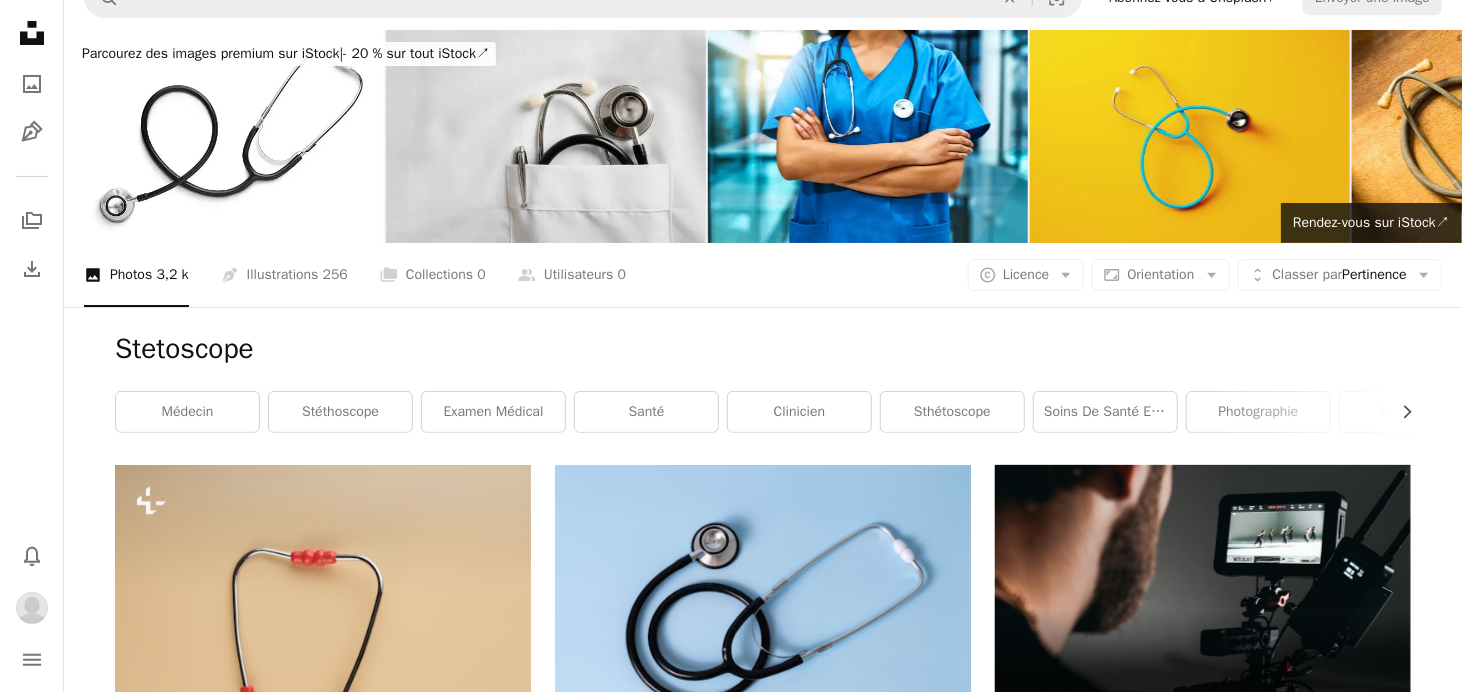 scroll, scrollTop: 200, scrollLeft: 0, axis: vertical 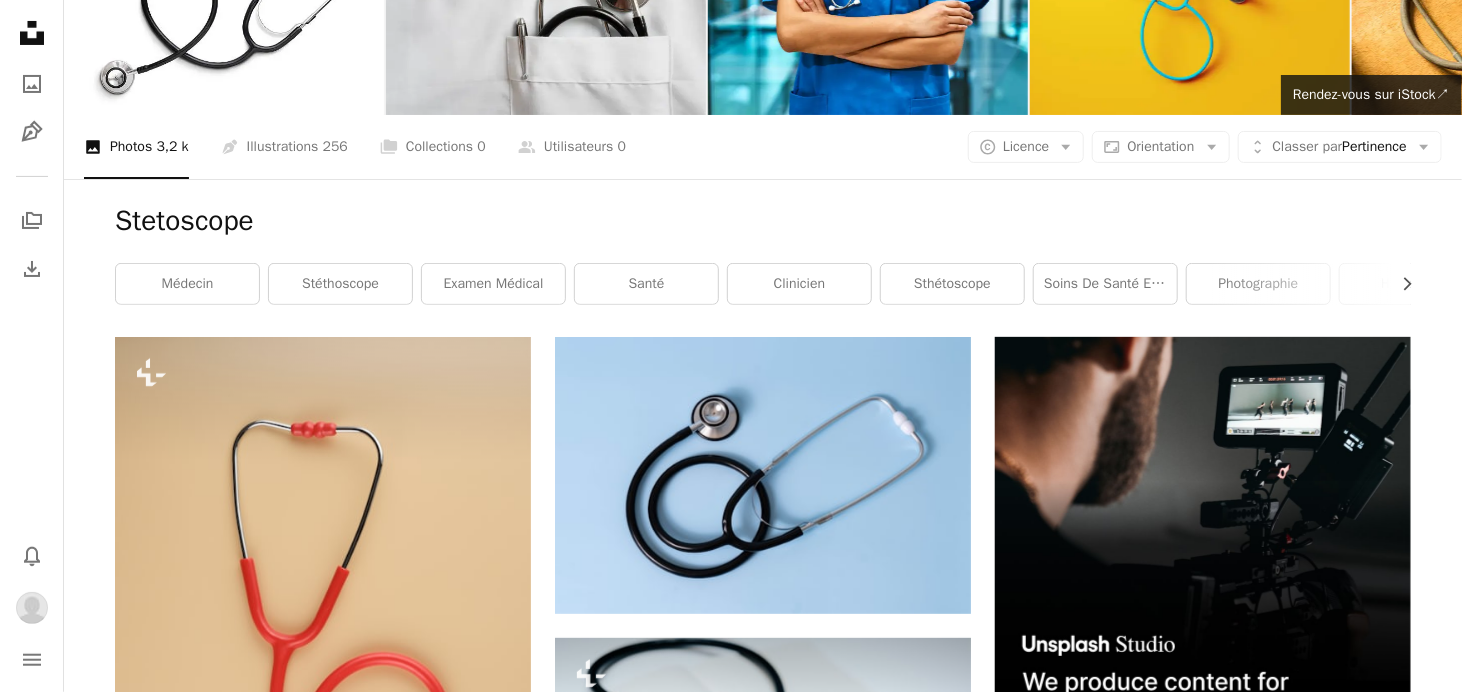 click on "Stetoscope" at bounding box center (763, 221) 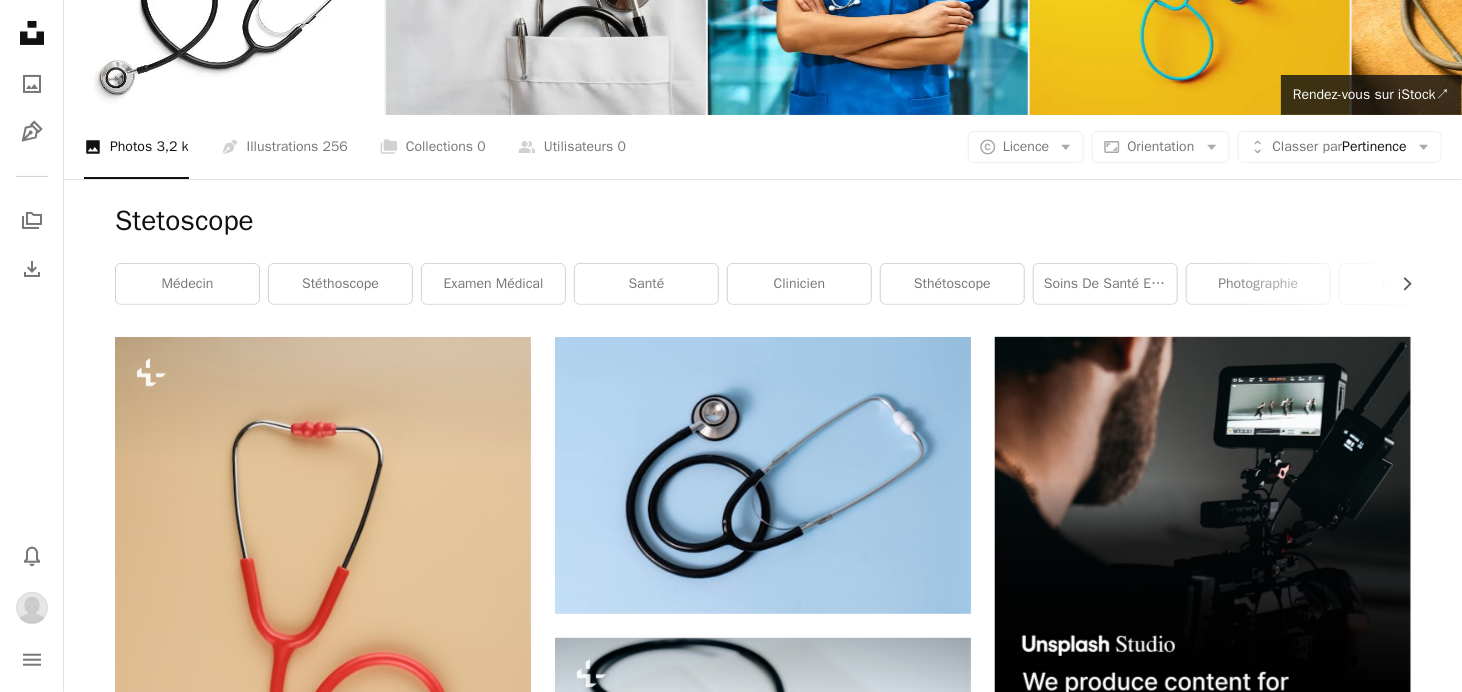 copy on "Stetoscope" 